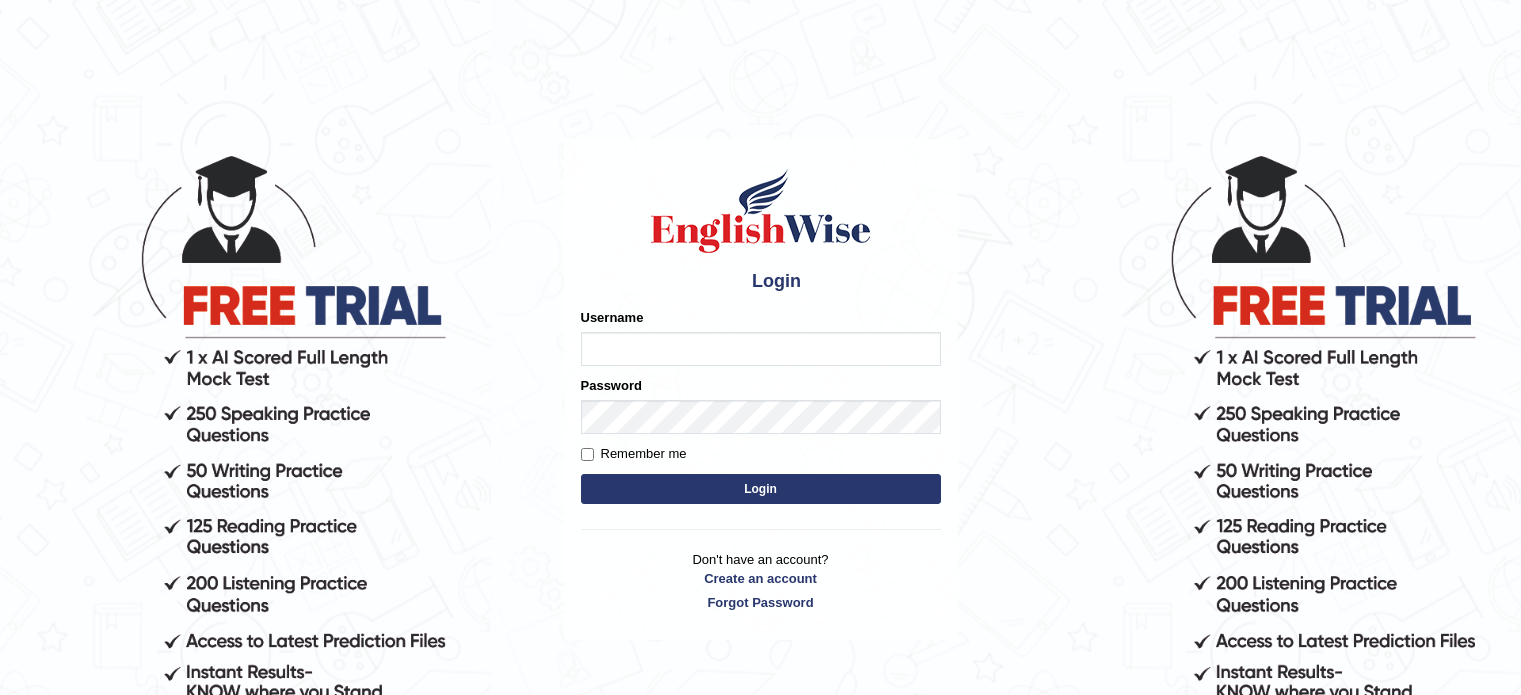 scroll, scrollTop: 0, scrollLeft: 0, axis: both 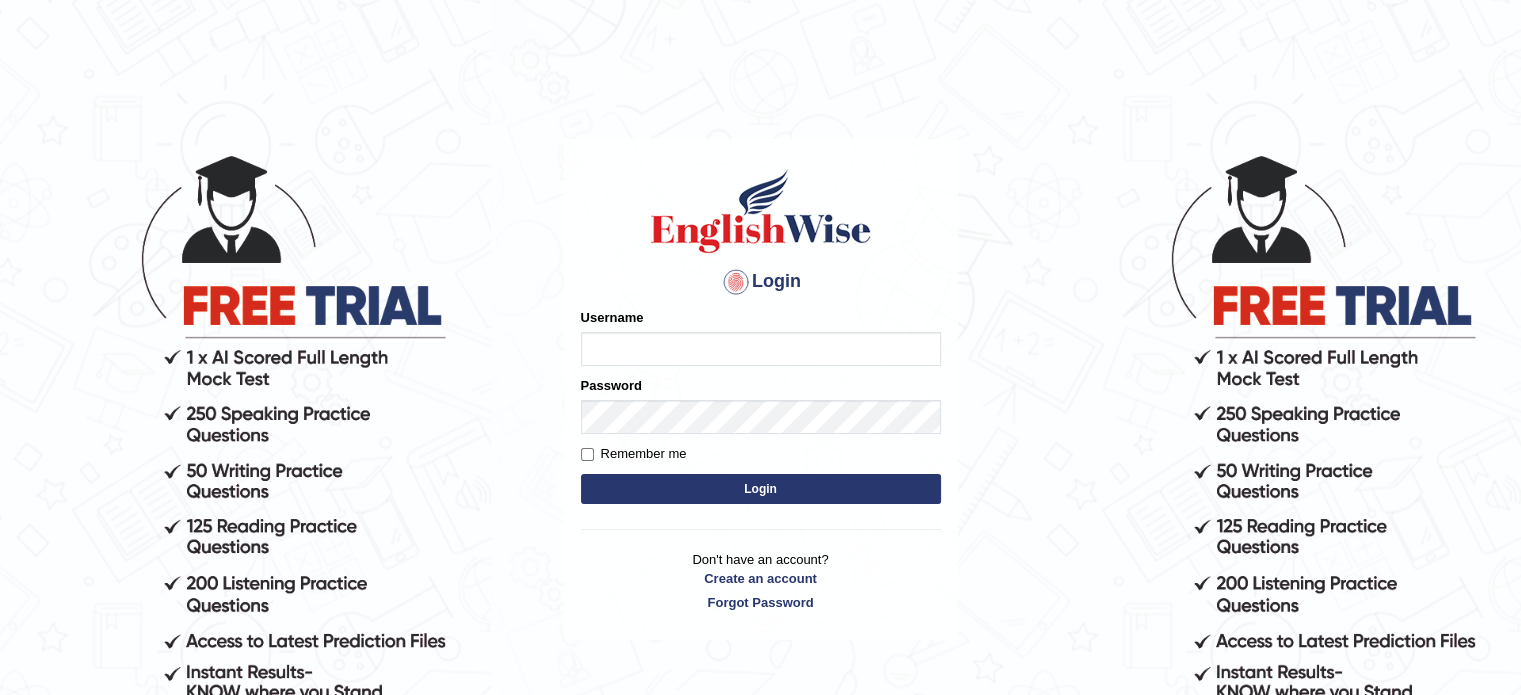 type on "Himabind" 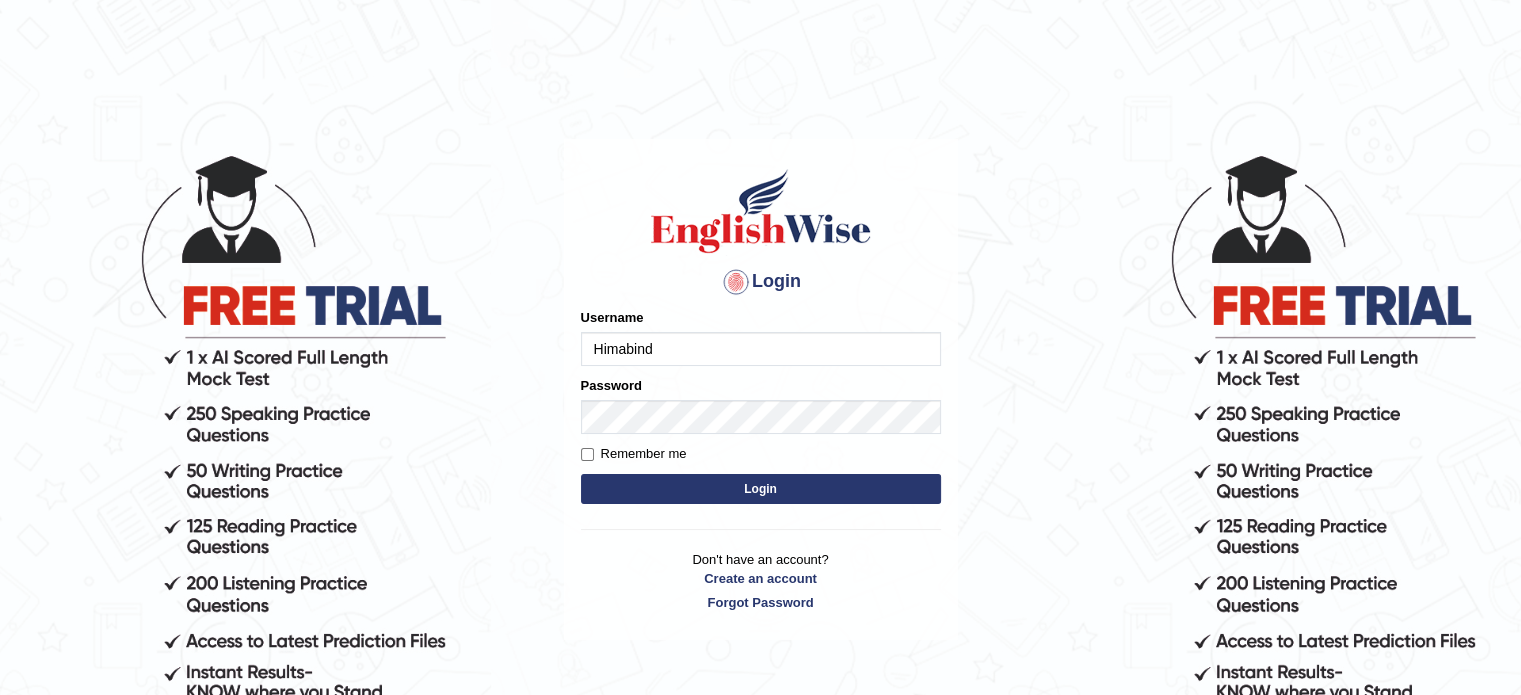 click on "Login" at bounding box center (761, 489) 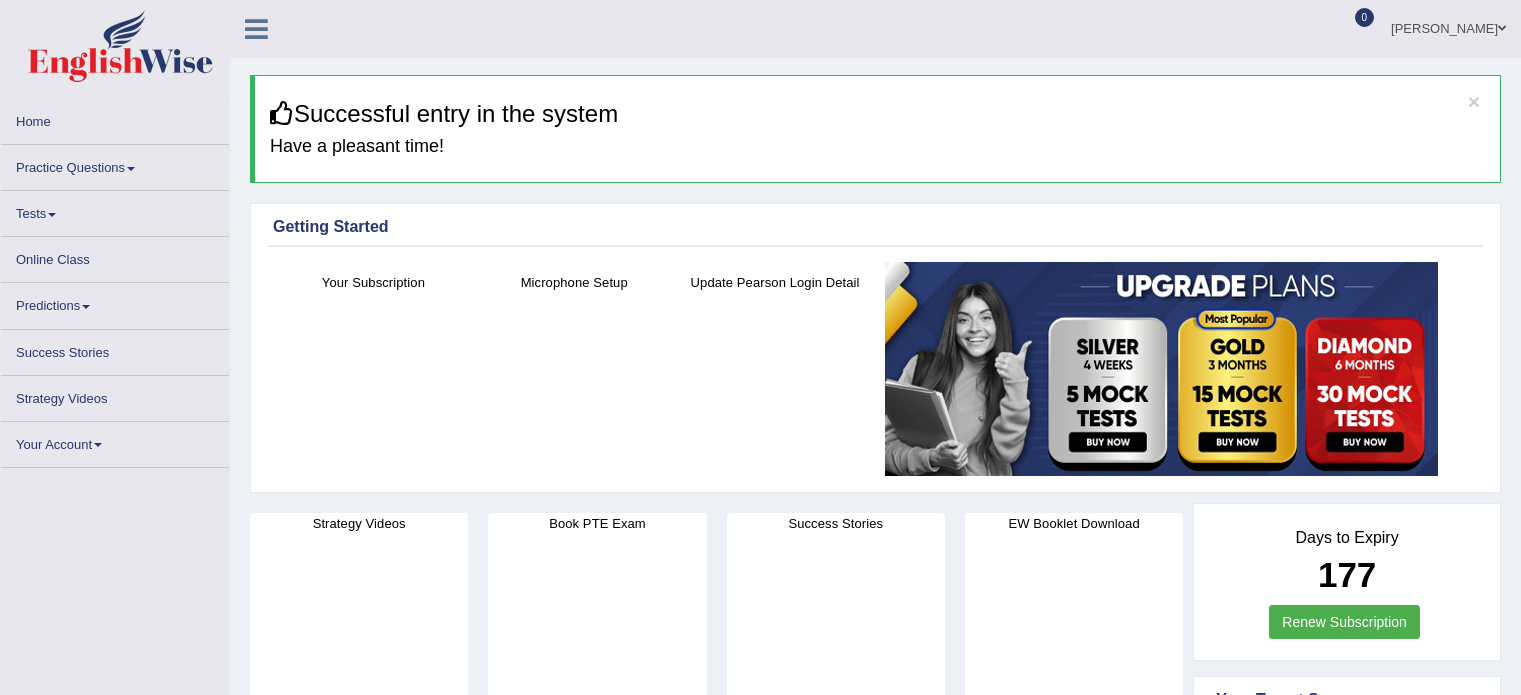 scroll, scrollTop: 0, scrollLeft: 0, axis: both 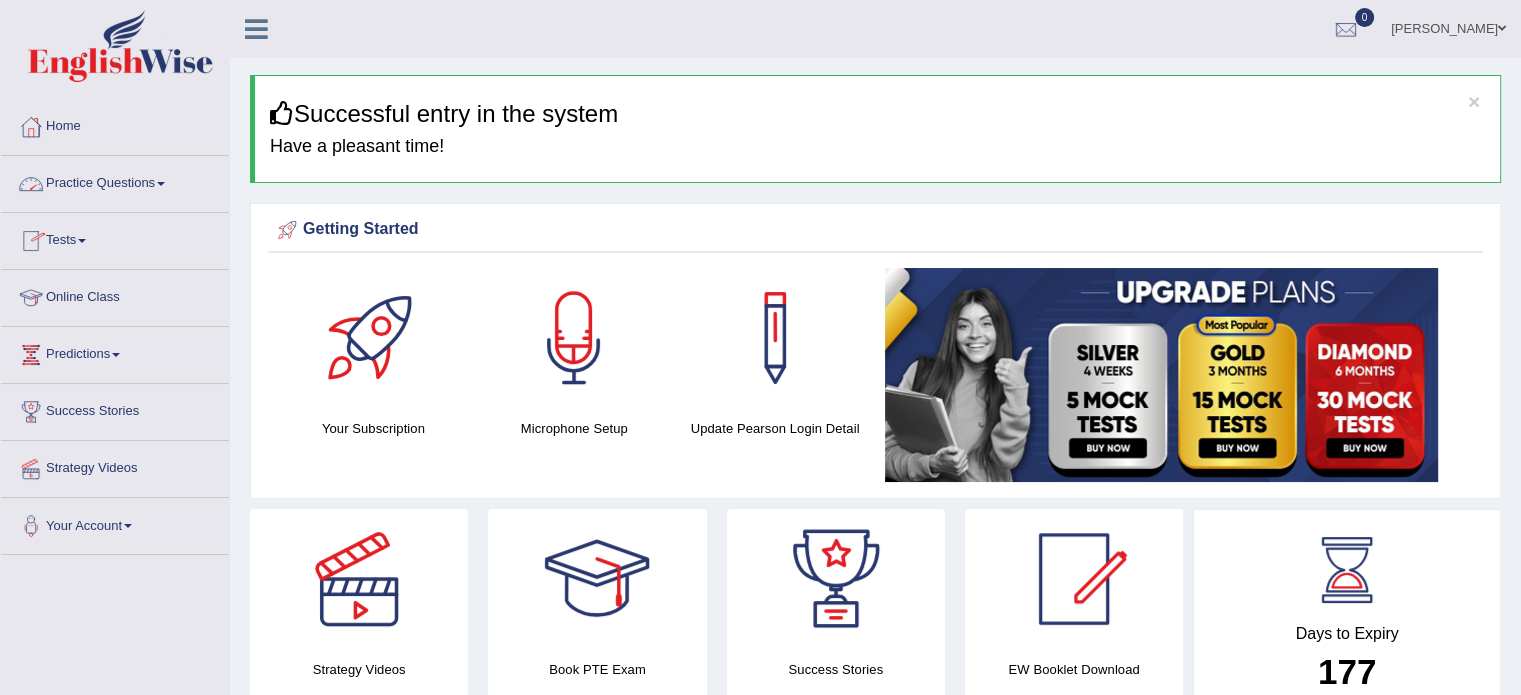 click on "Practice Questions" at bounding box center [115, 181] 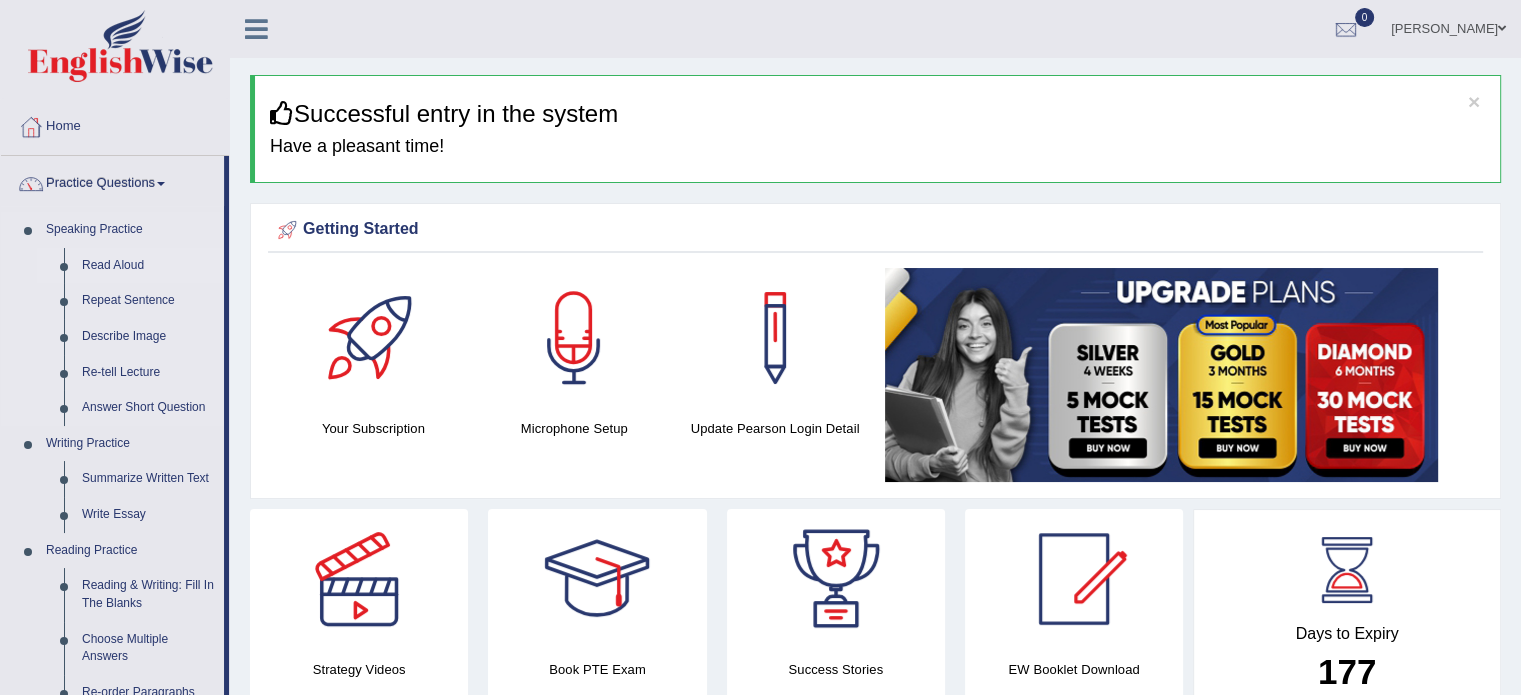 click on "Read Aloud" at bounding box center [148, 266] 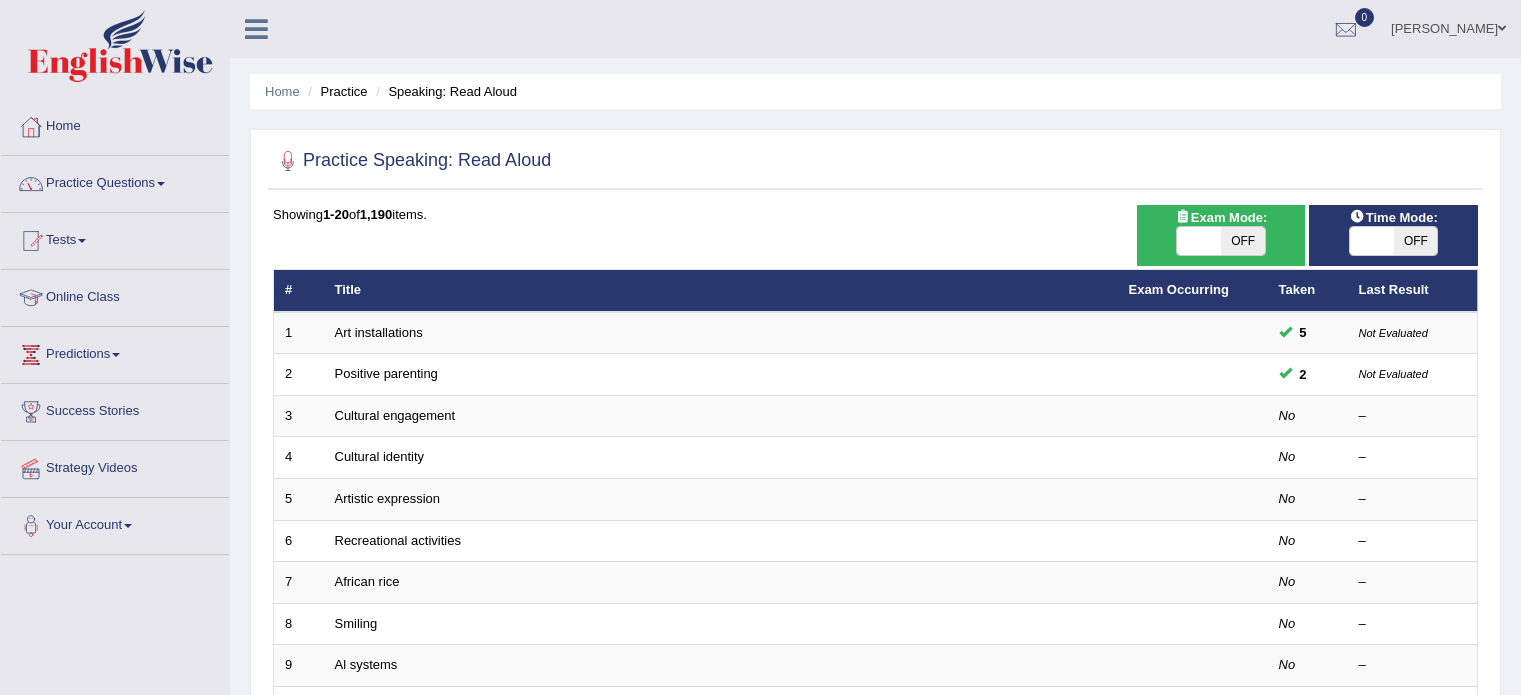 scroll, scrollTop: 0, scrollLeft: 0, axis: both 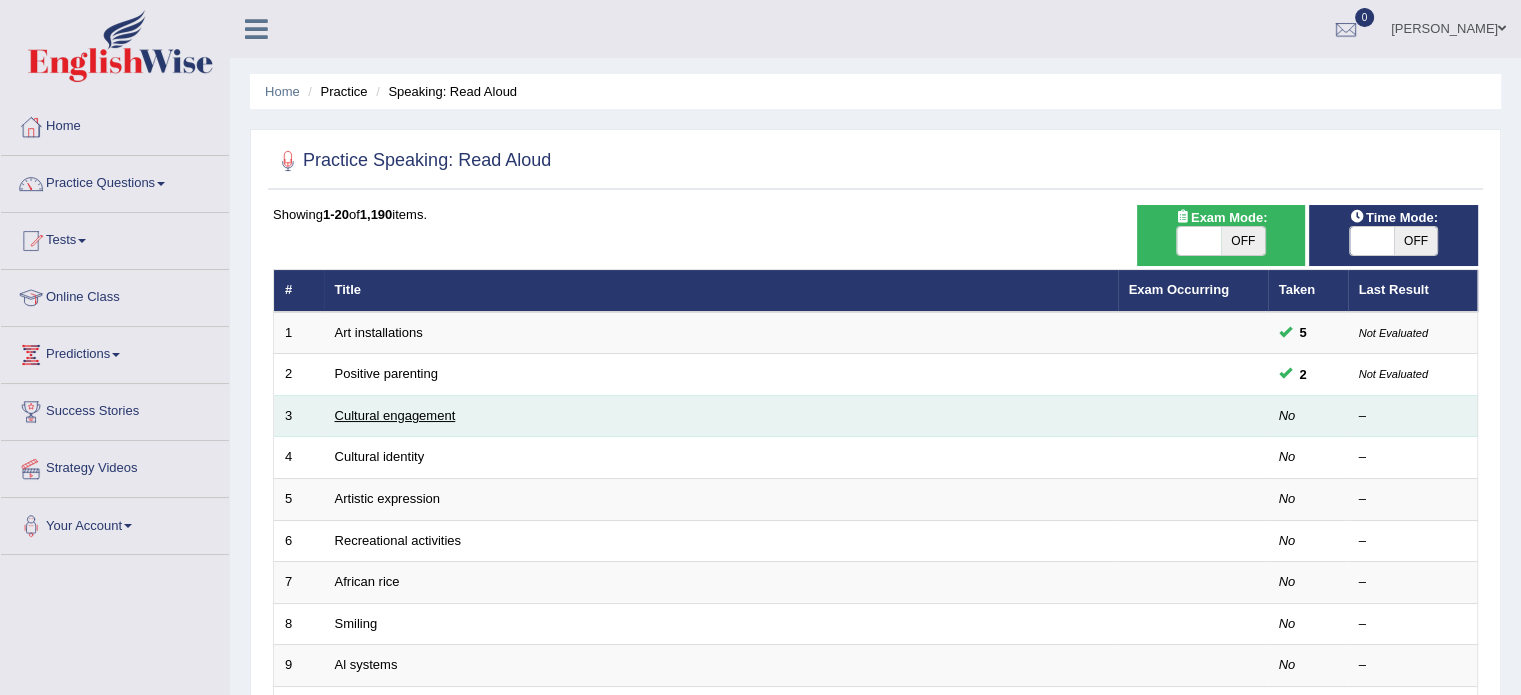 click on "Cultural engagement" at bounding box center [395, 415] 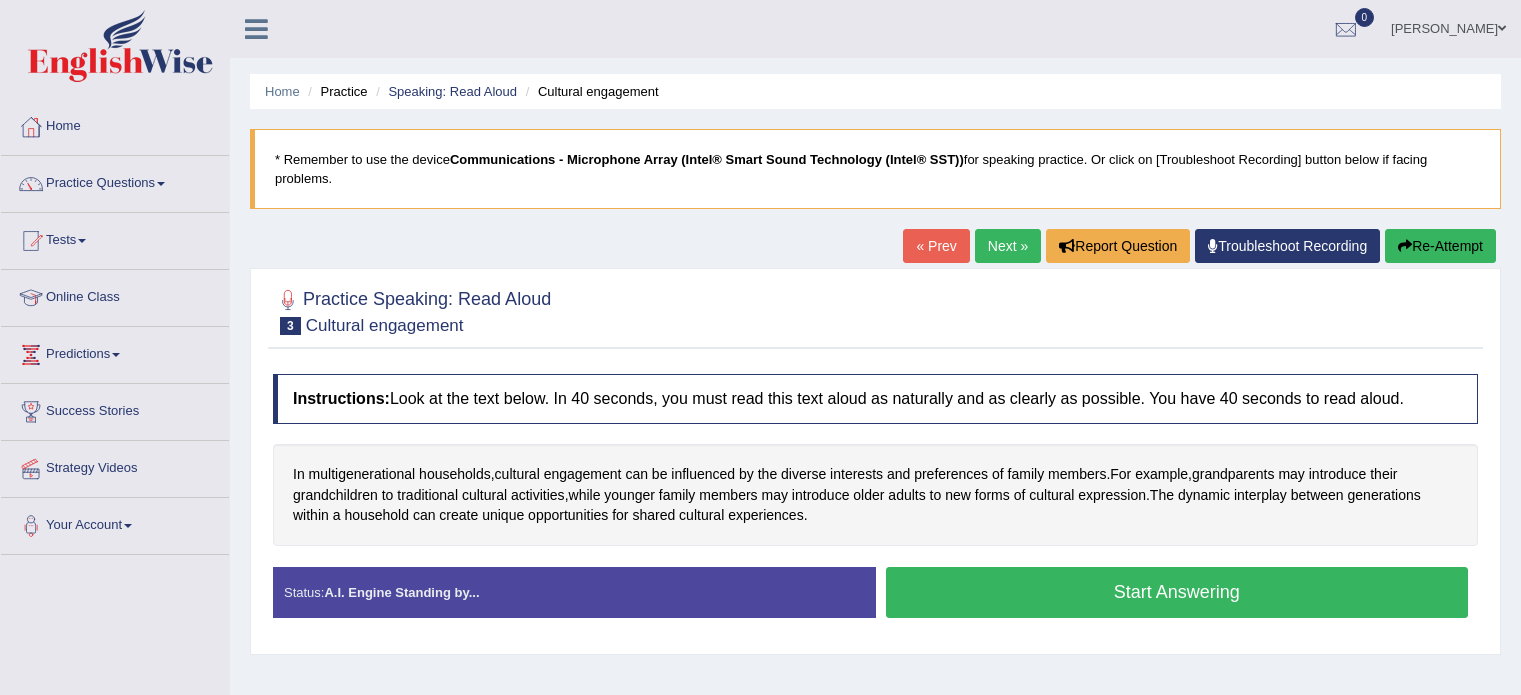 scroll, scrollTop: 0, scrollLeft: 0, axis: both 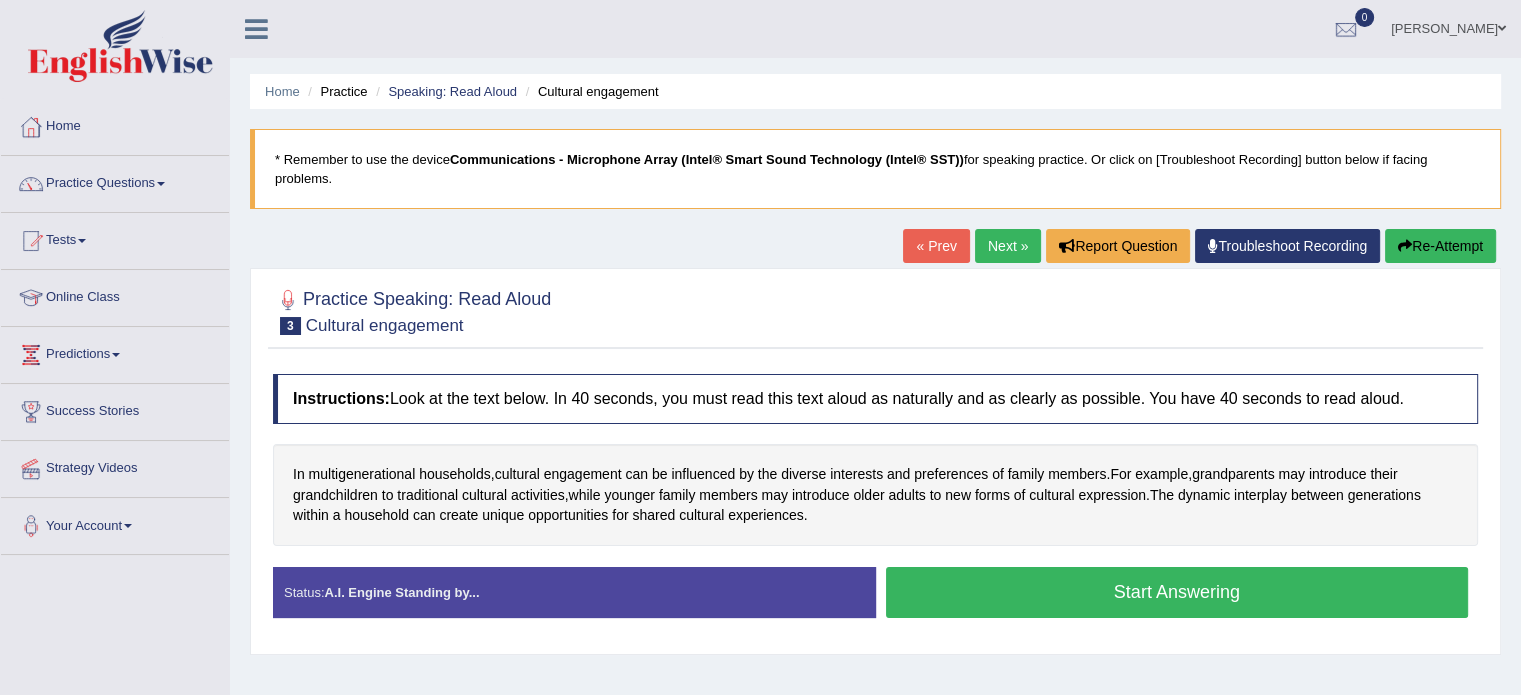 click on "Start Answering" at bounding box center [1177, 592] 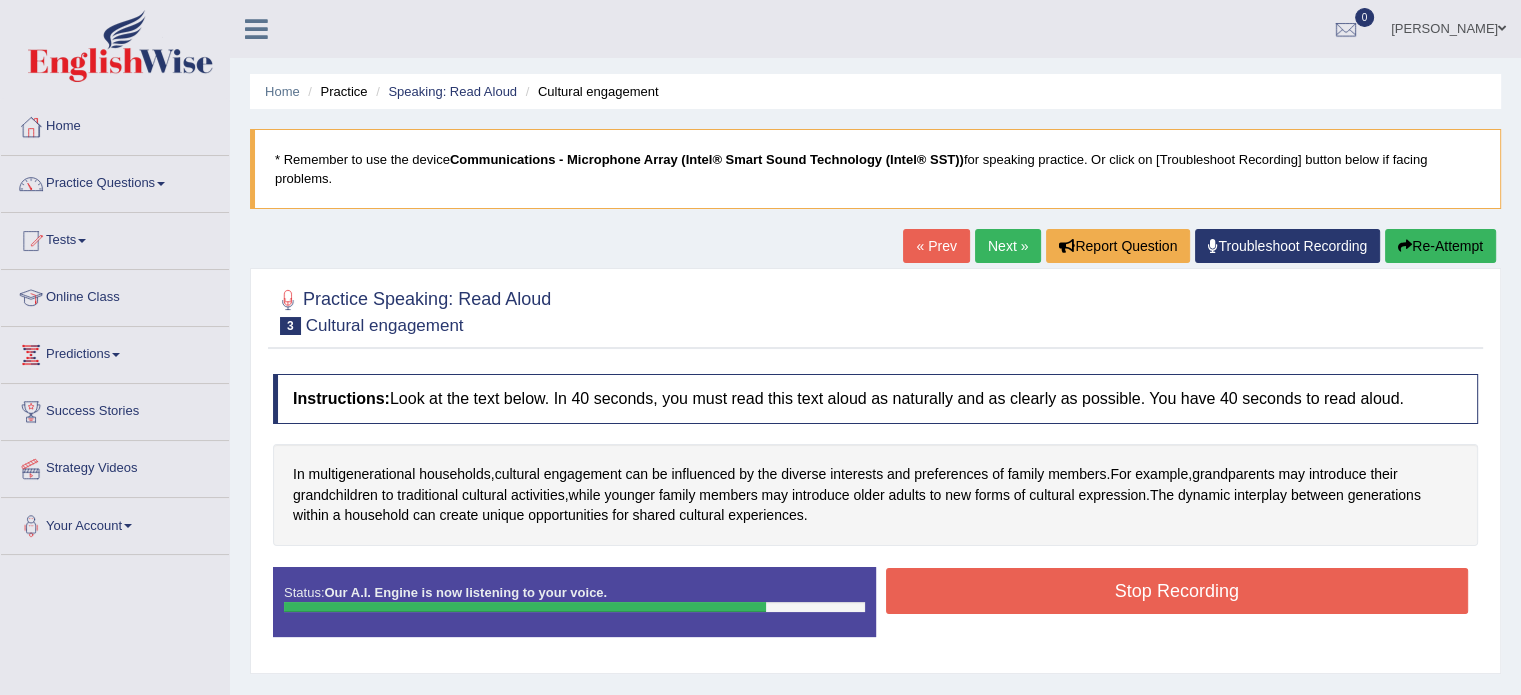 click on "Stop Recording" at bounding box center (1177, 591) 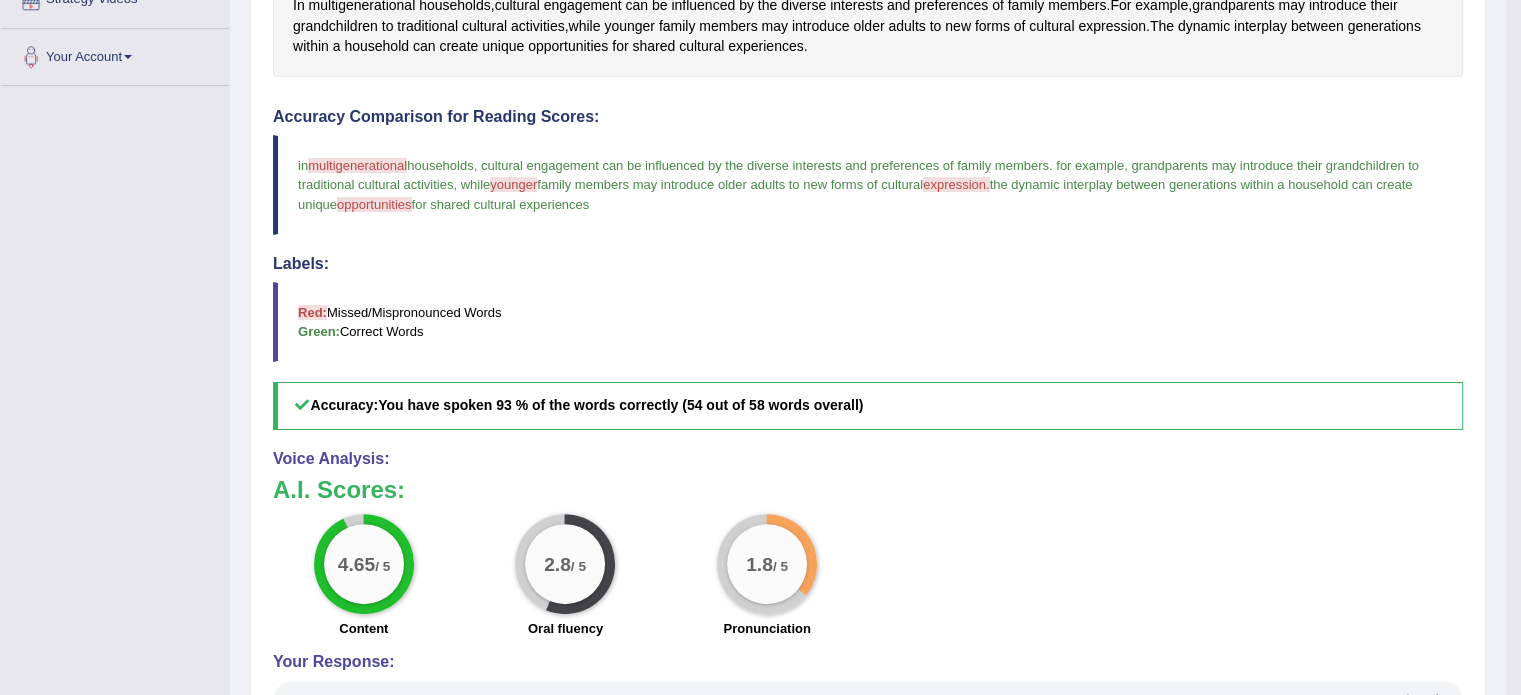scroll, scrollTop: 547, scrollLeft: 0, axis: vertical 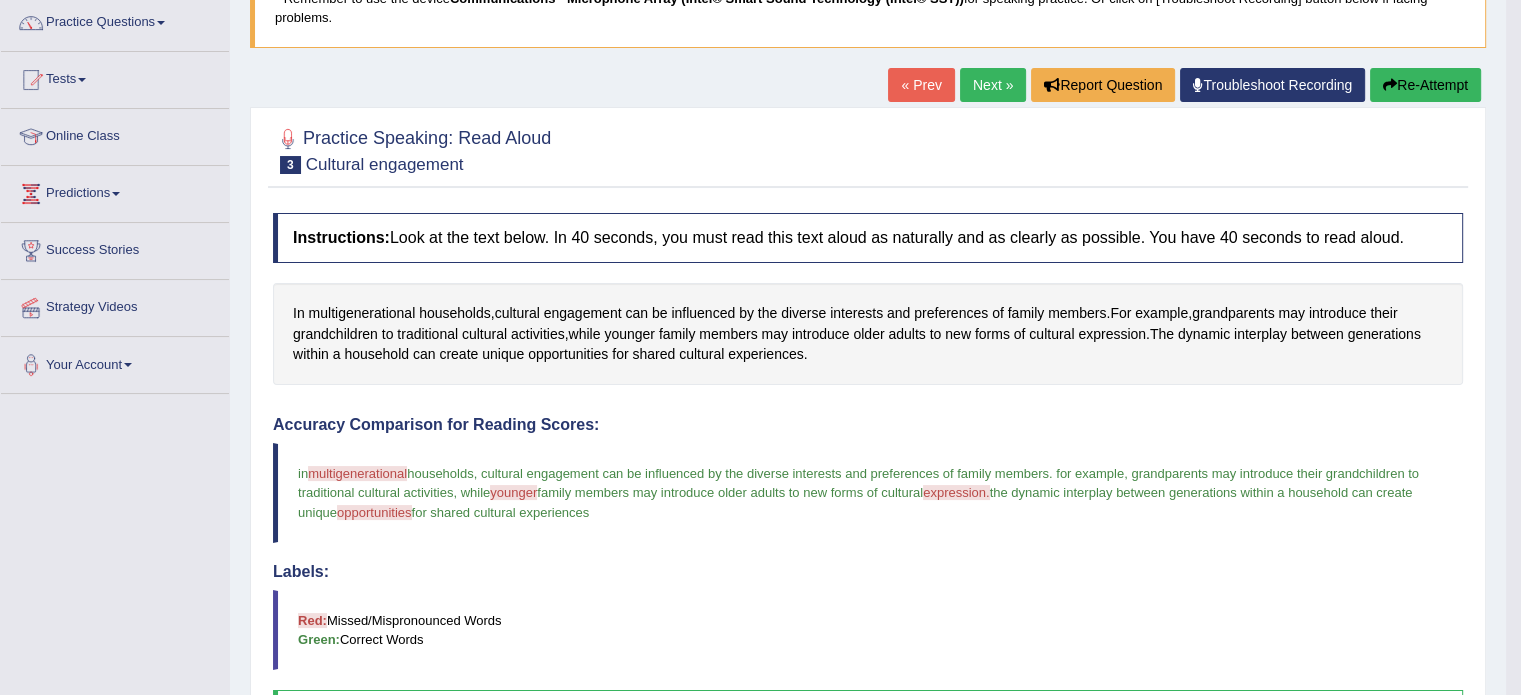 click on "Re-Attempt" at bounding box center [1425, 85] 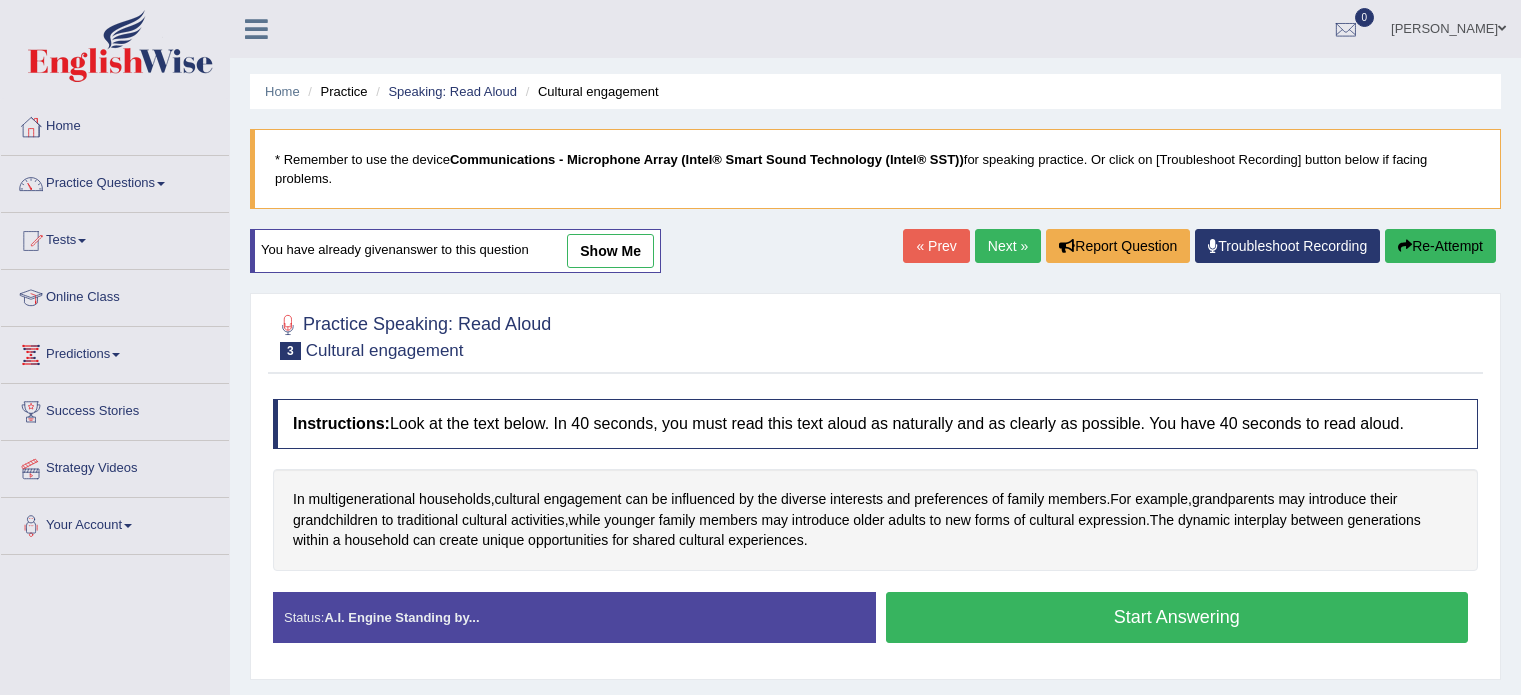 scroll, scrollTop: 168, scrollLeft: 0, axis: vertical 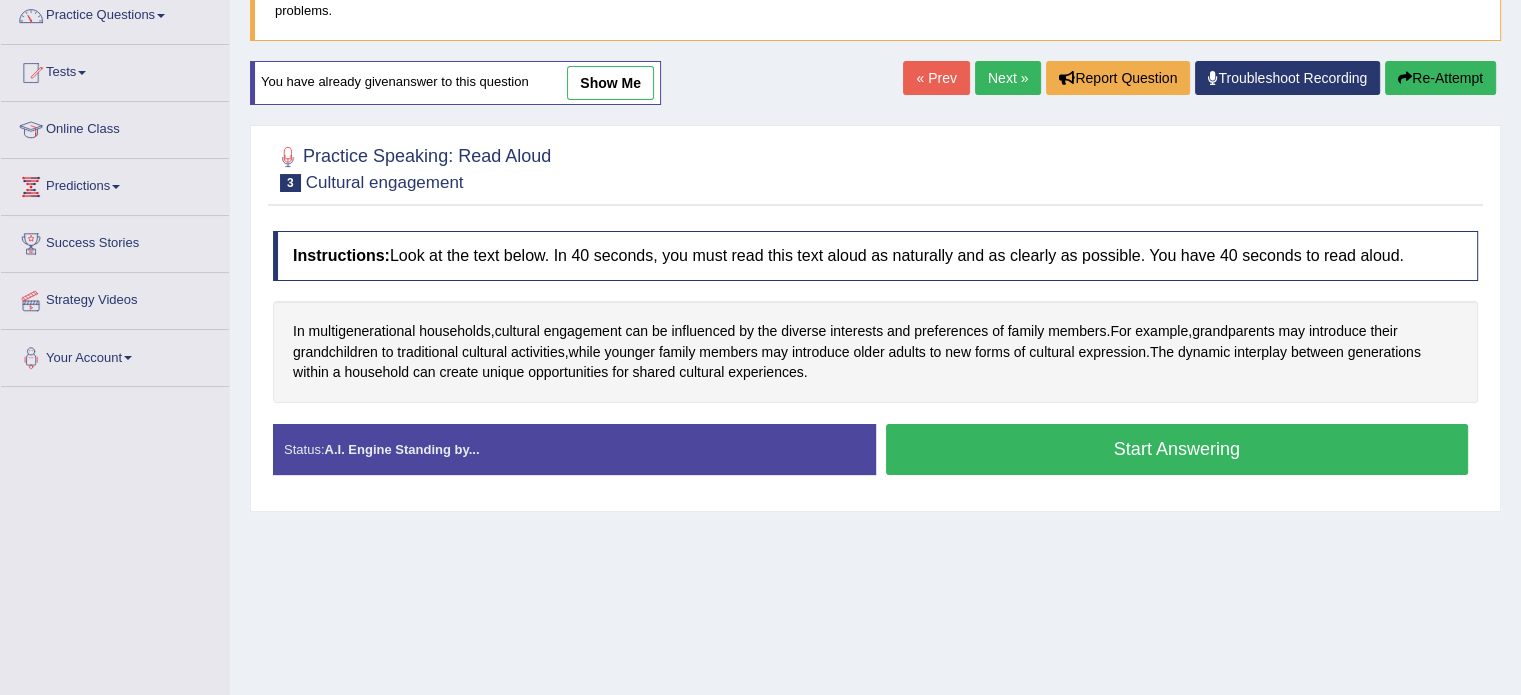 click on "Start Answering" at bounding box center [1177, 449] 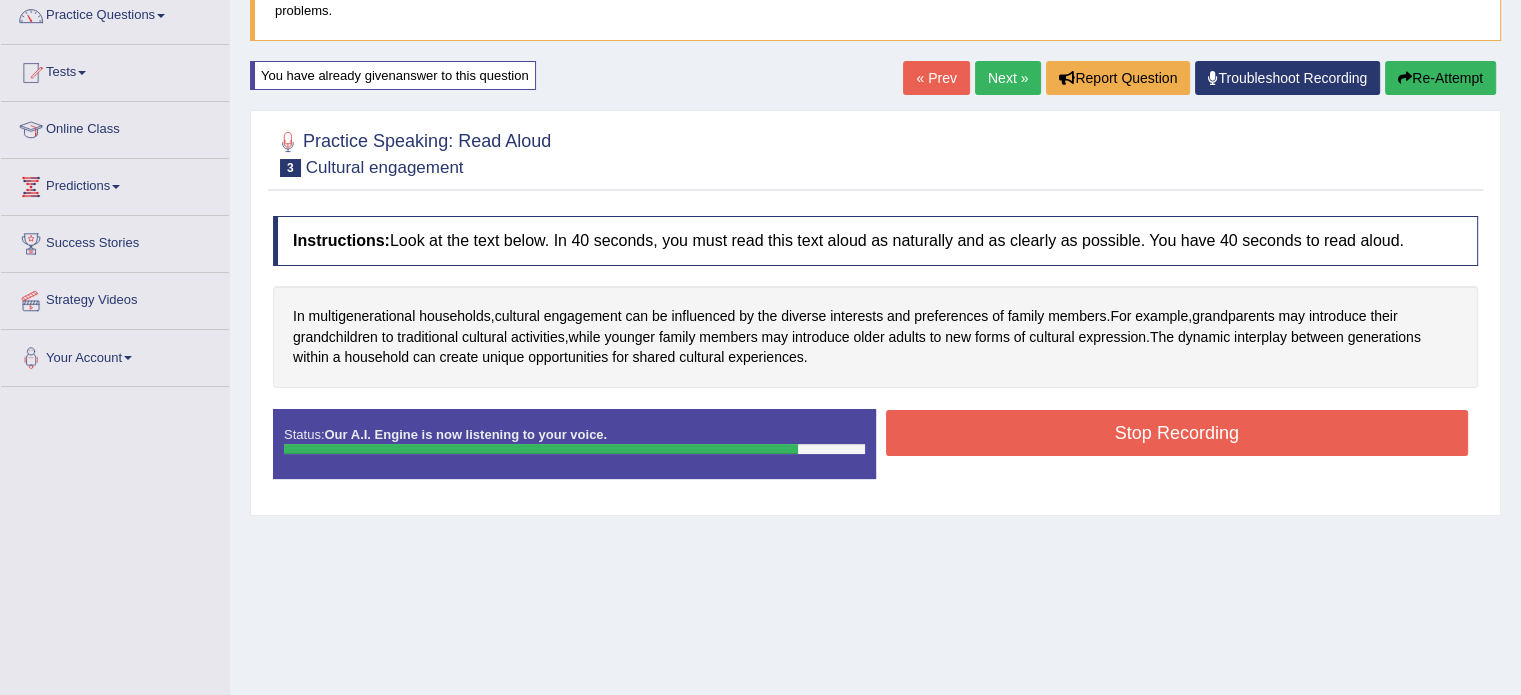 click on "Stop Recording" at bounding box center [1177, 433] 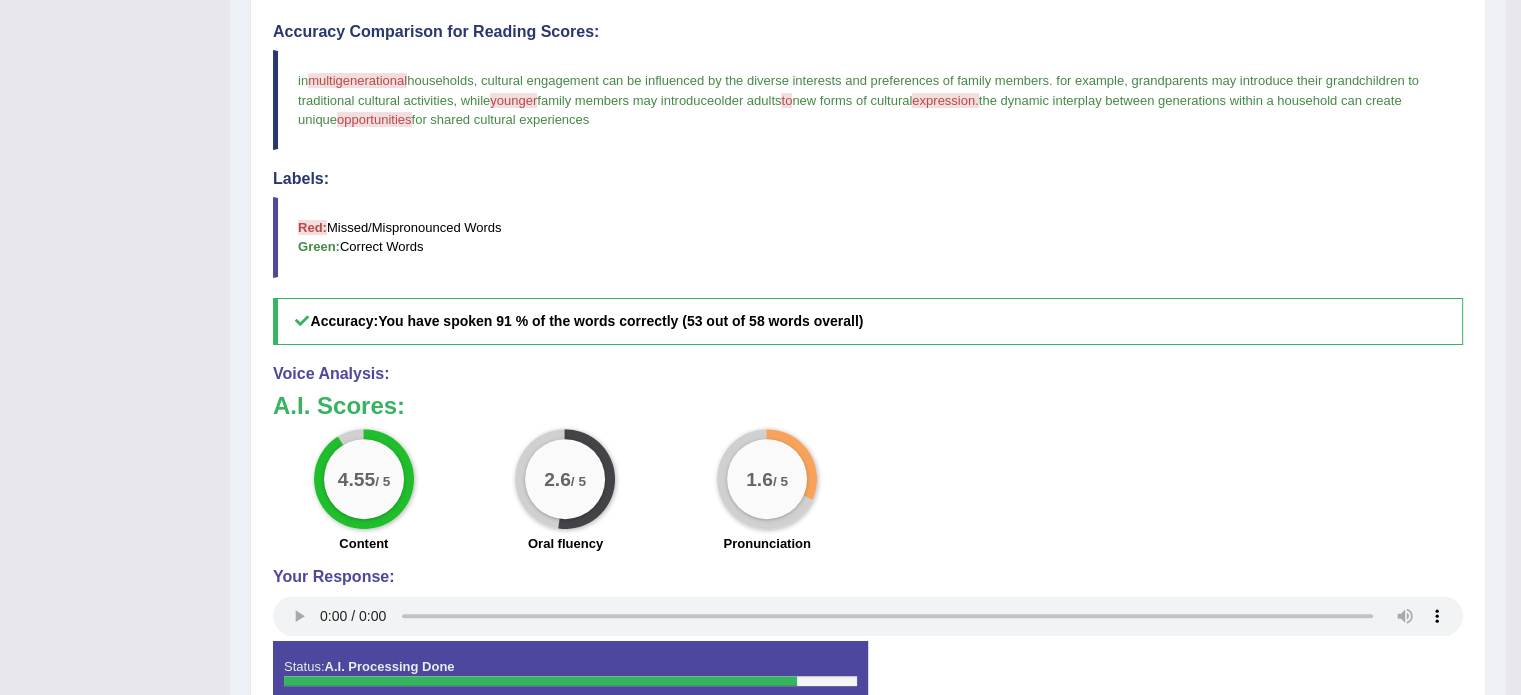 scroll, scrollTop: 567, scrollLeft: 0, axis: vertical 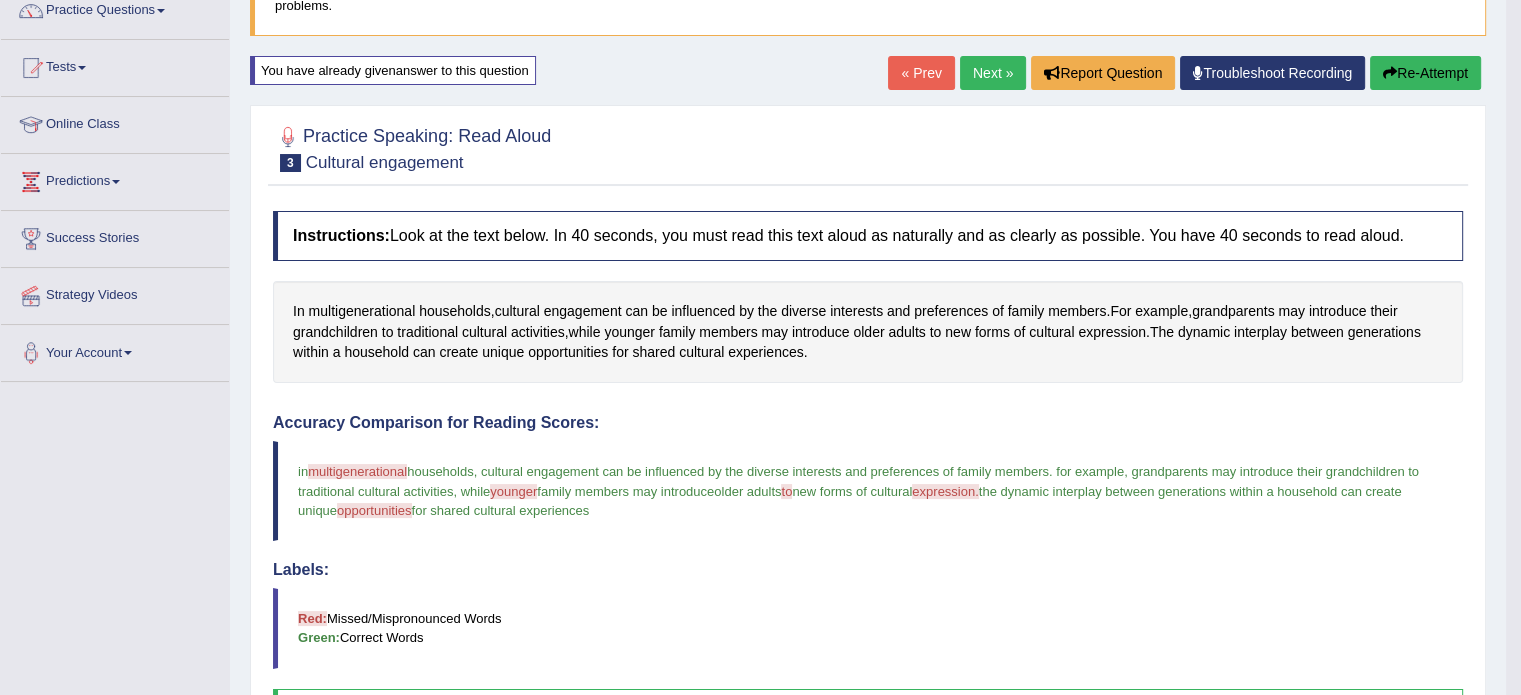 click on "Re-Attempt" at bounding box center [1425, 73] 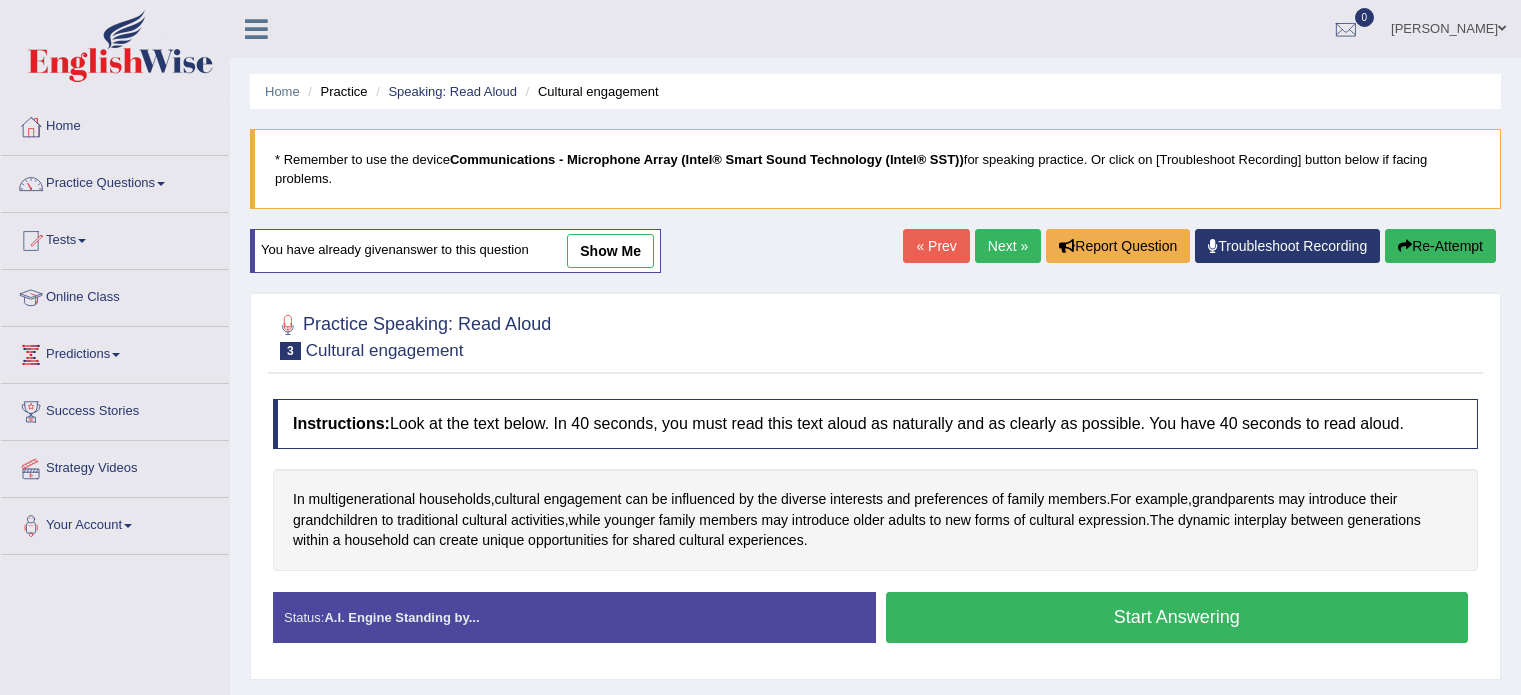 scroll, scrollTop: 173, scrollLeft: 0, axis: vertical 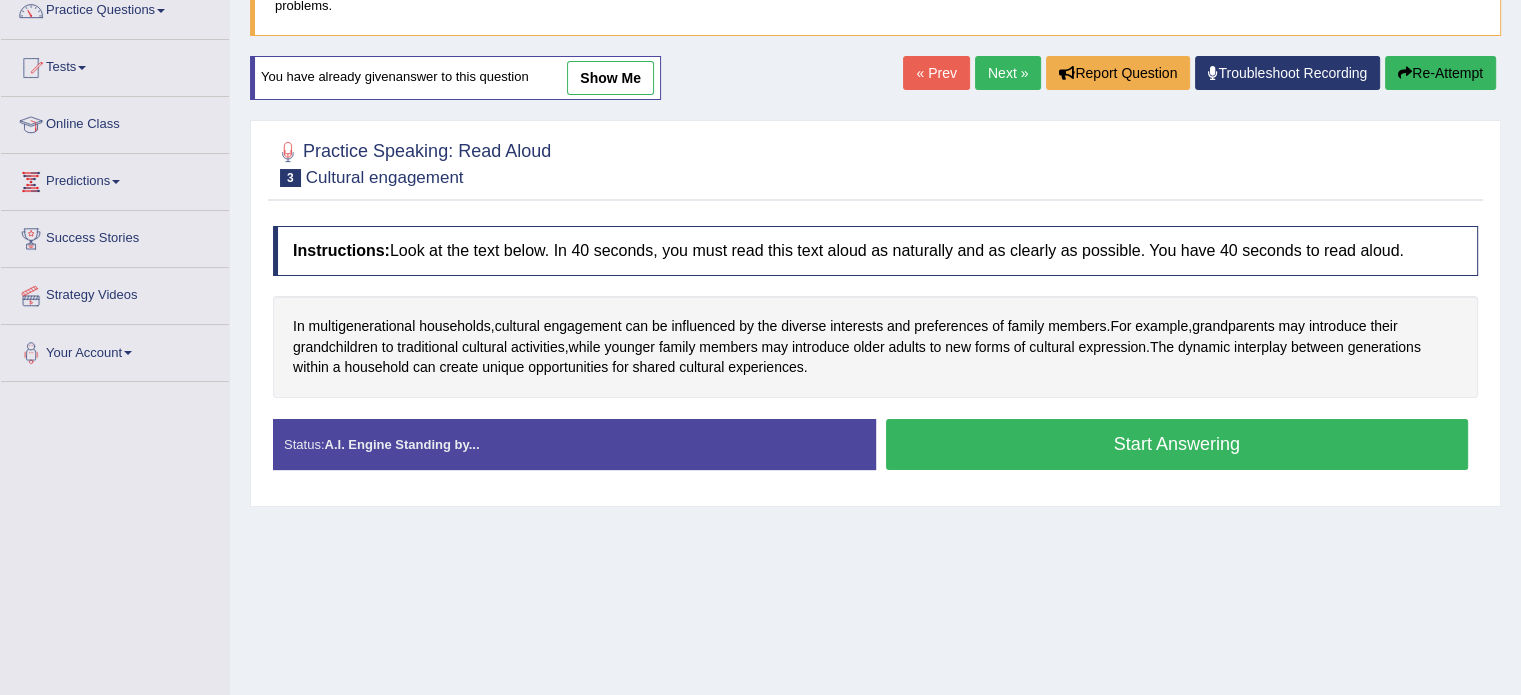 click on "Start Answering" at bounding box center (1177, 444) 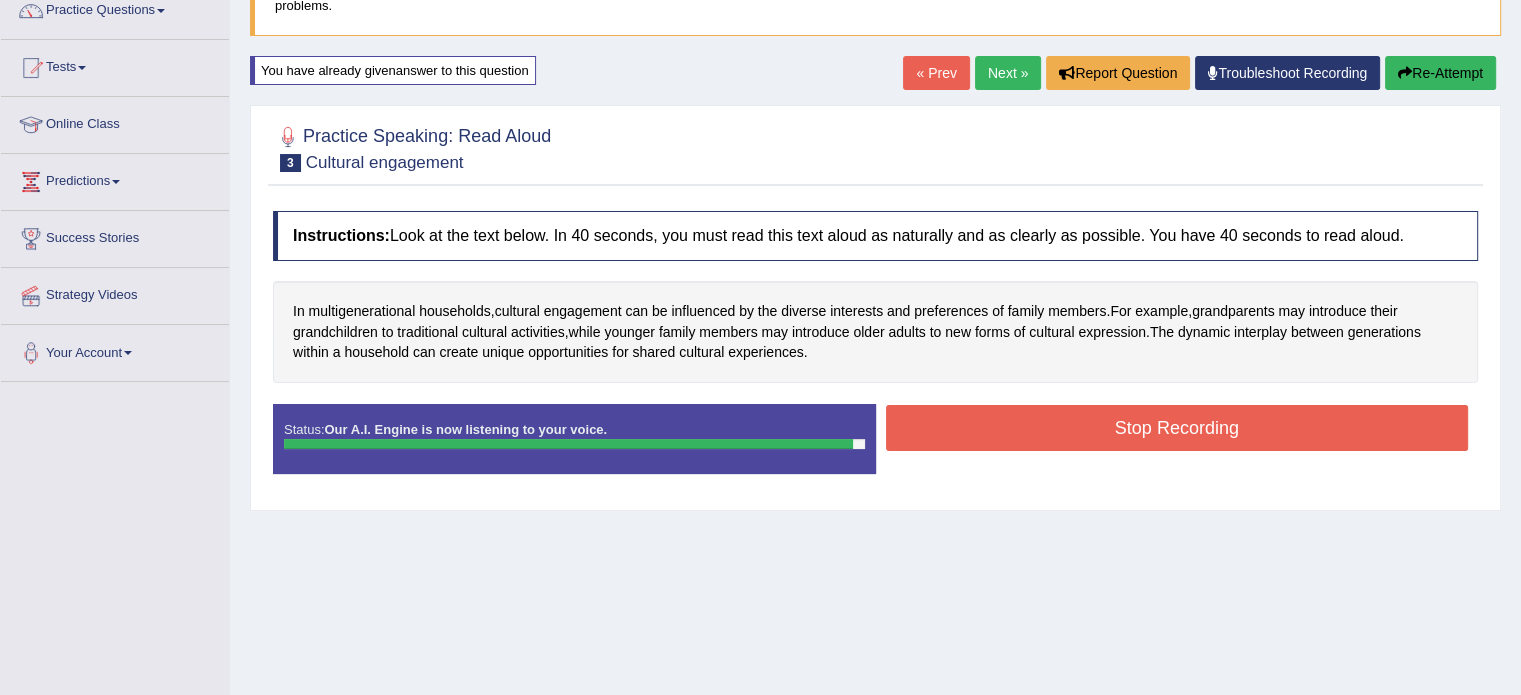 click on "Stop Recording" at bounding box center (1177, 428) 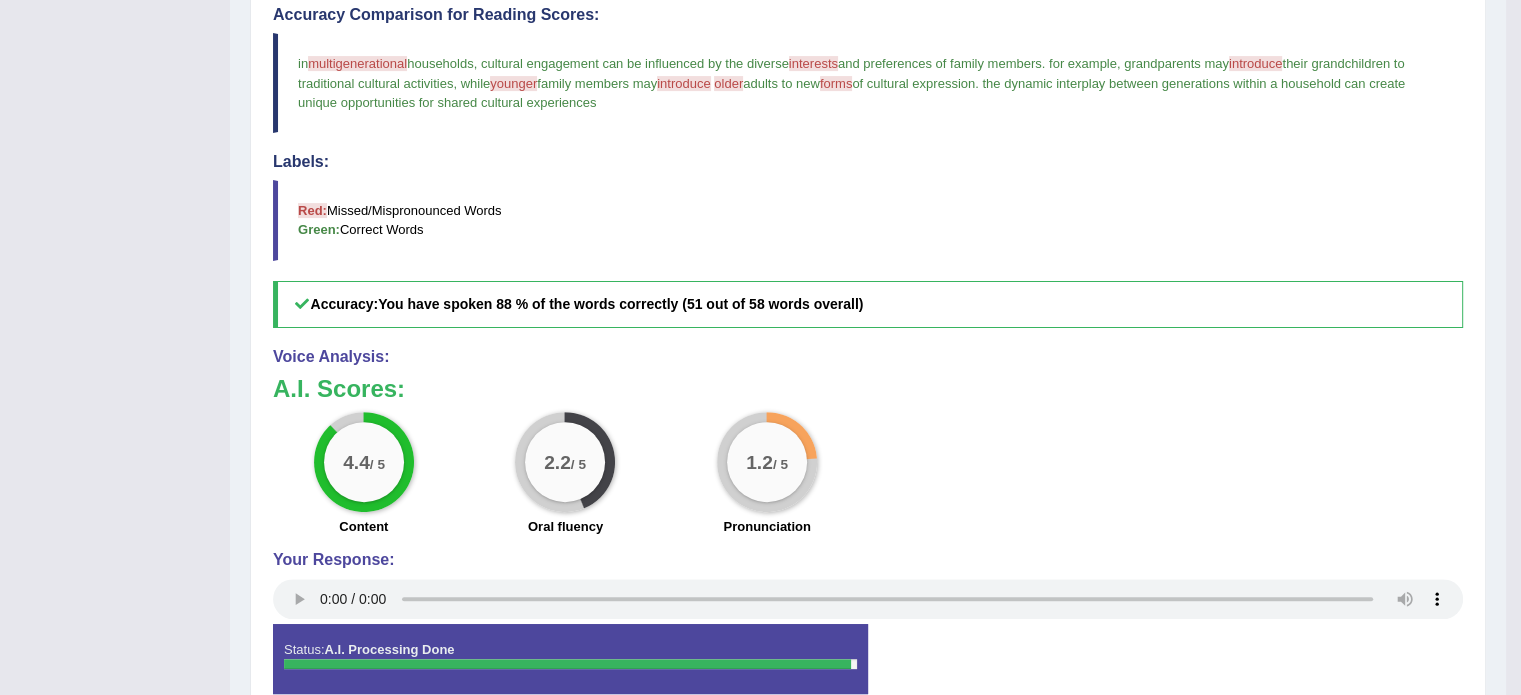 scroll, scrollTop: 586, scrollLeft: 0, axis: vertical 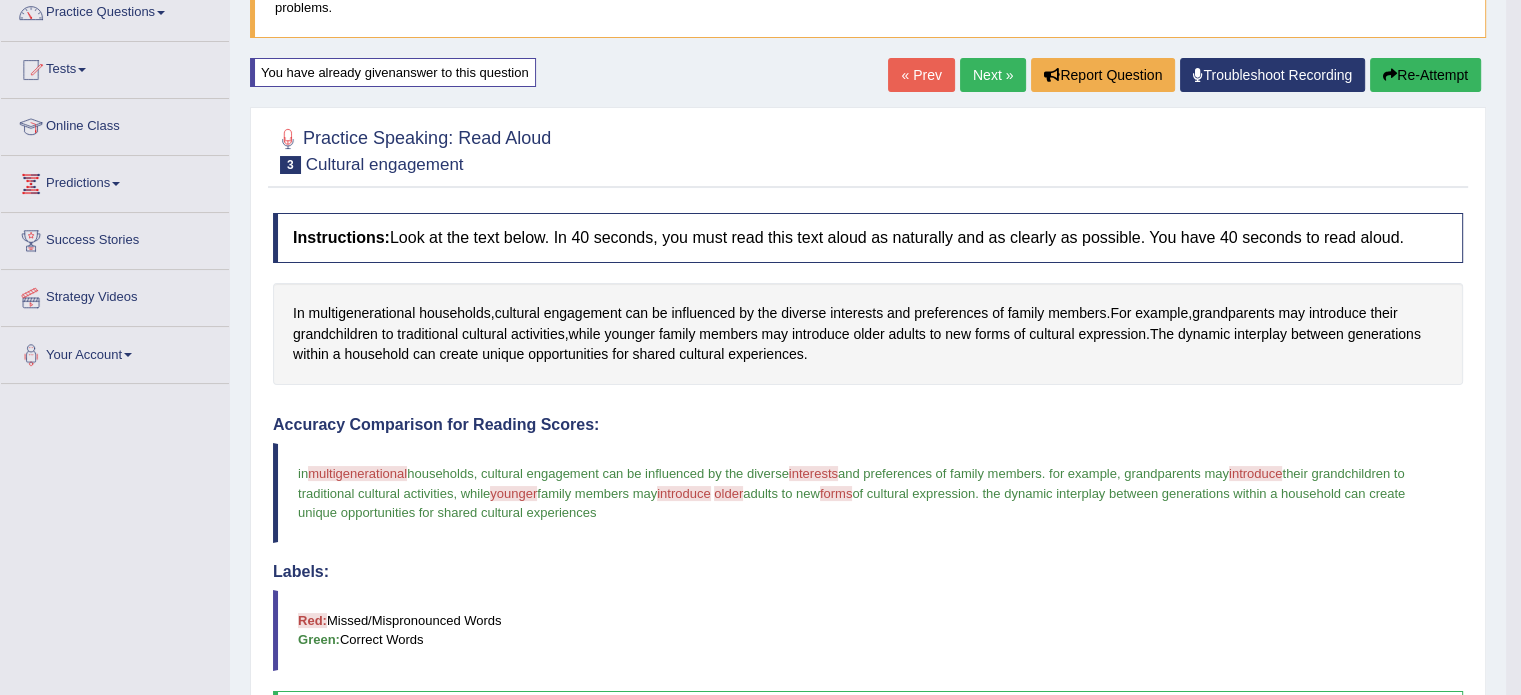 click on "Next »" at bounding box center (993, 75) 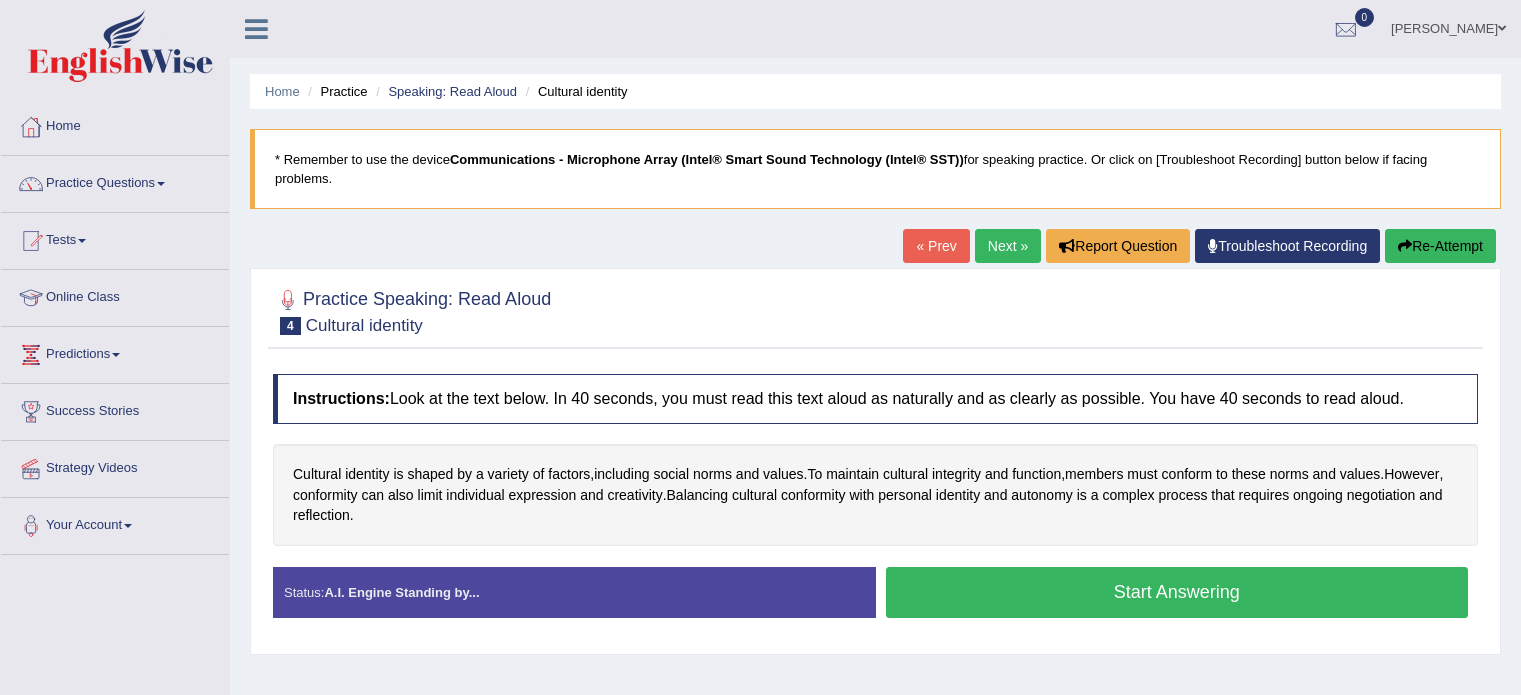 scroll, scrollTop: 0, scrollLeft: 0, axis: both 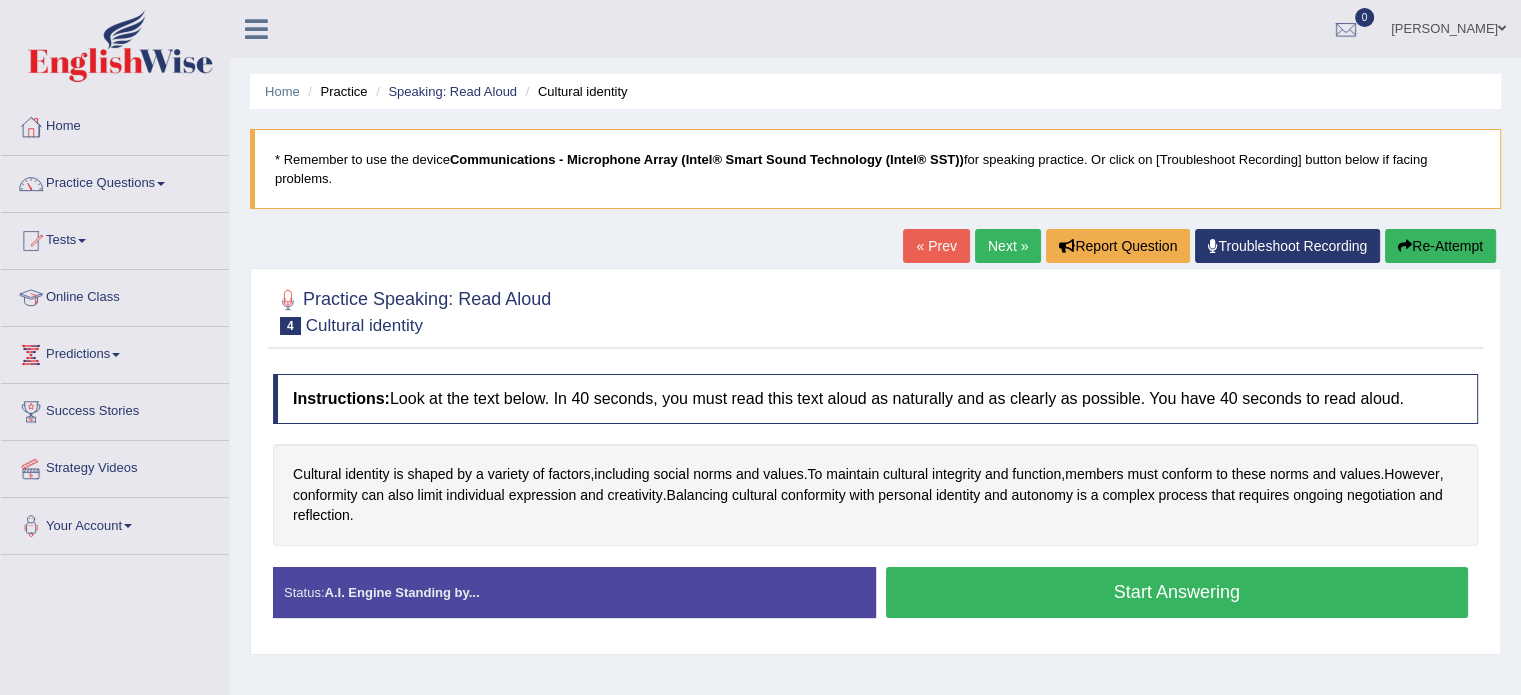 click on "Start Answering" at bounding box center (1177, 592) 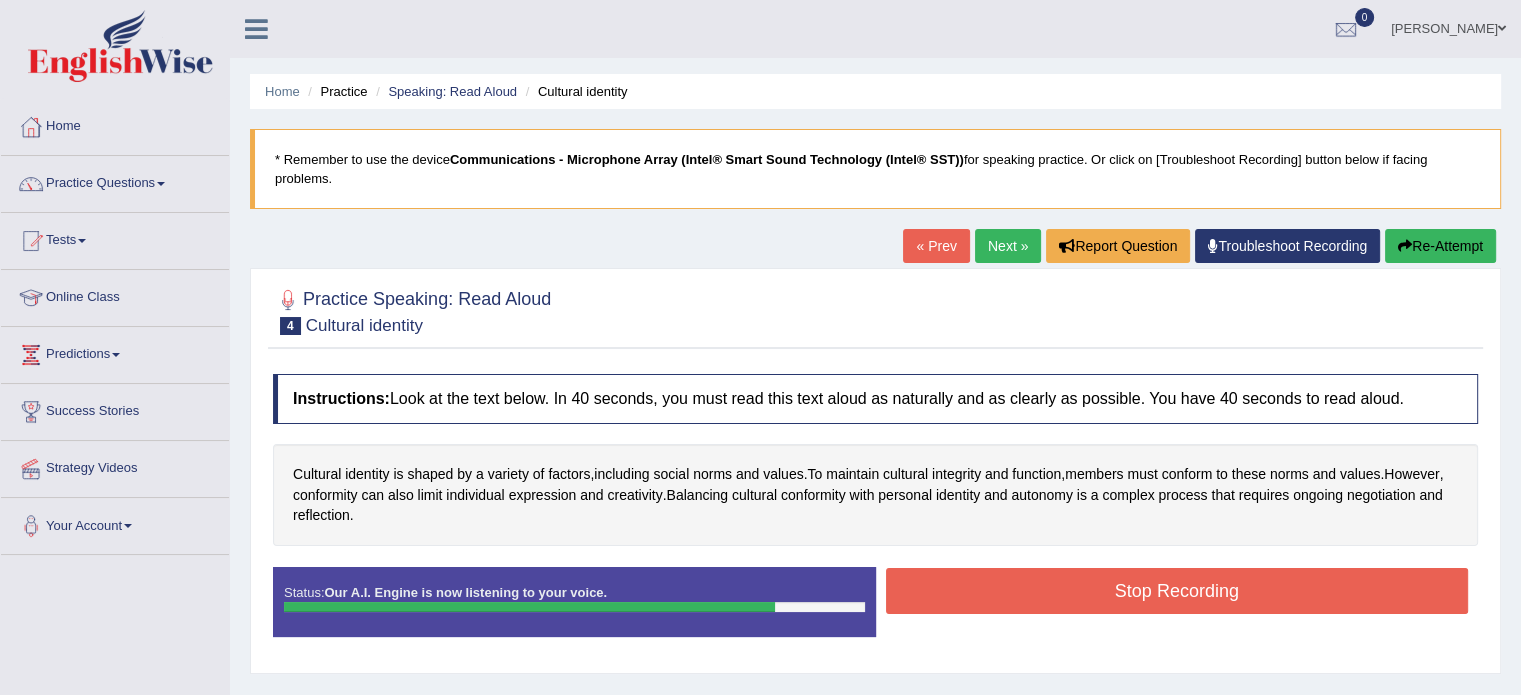 click on "Stop Recording" at bounding box center (1177, 591) 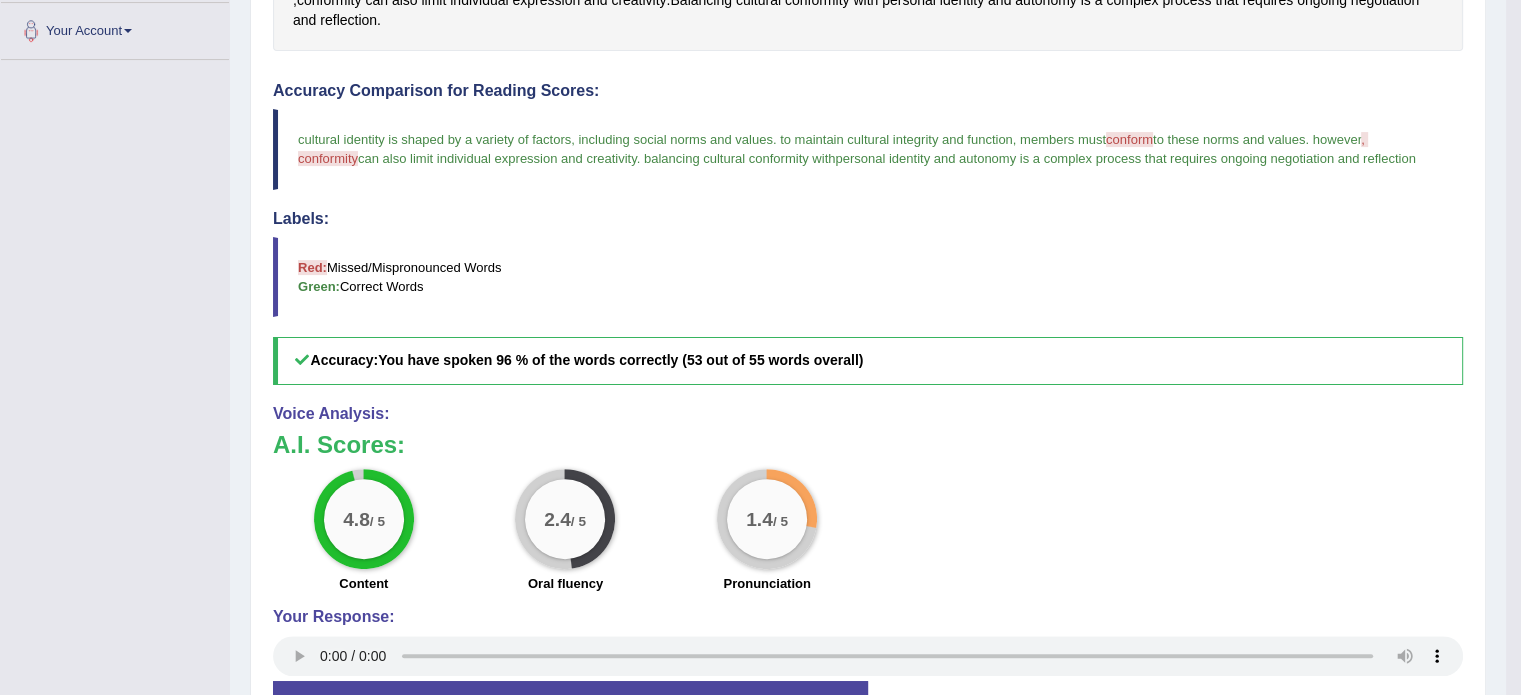 scroll, scrollTop: 498, scrollLeft: 0, axis: vertical 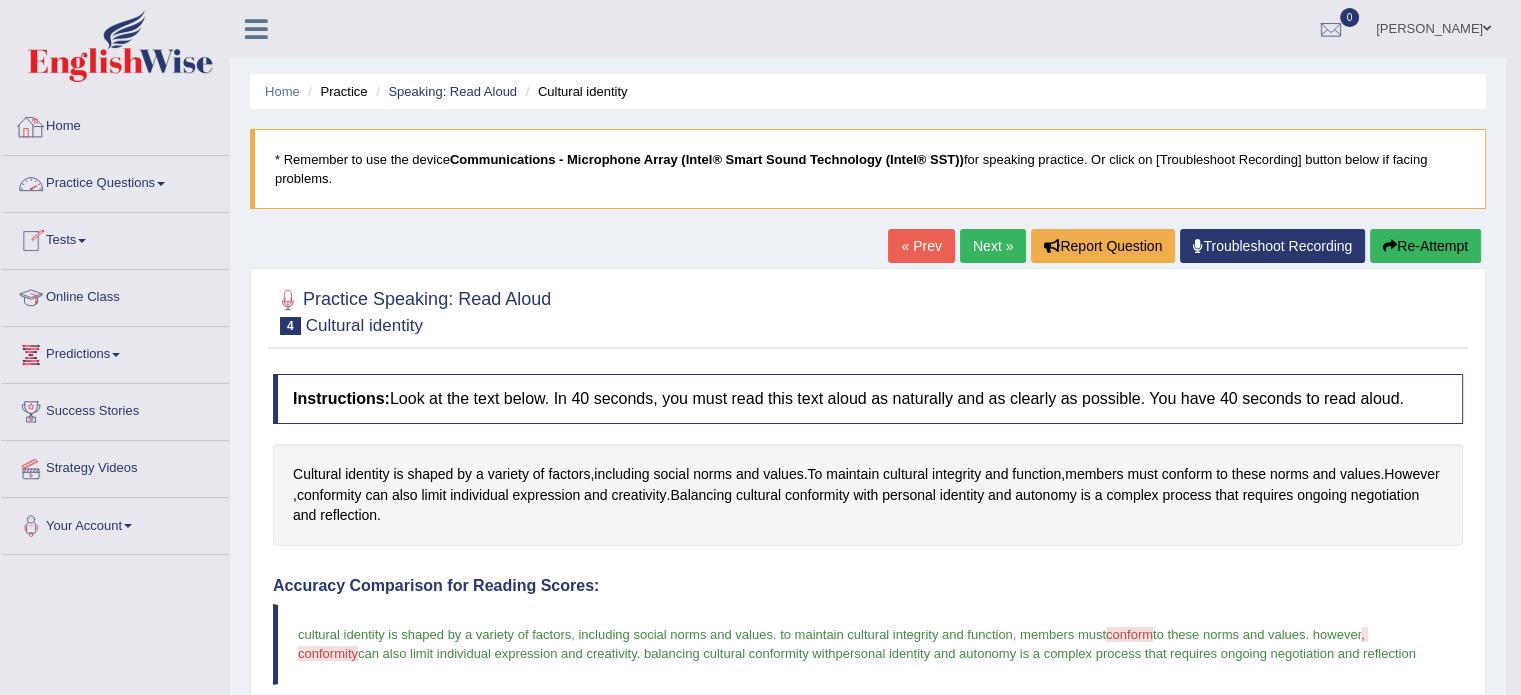 click on "Home" at bounding box center [115, 124] 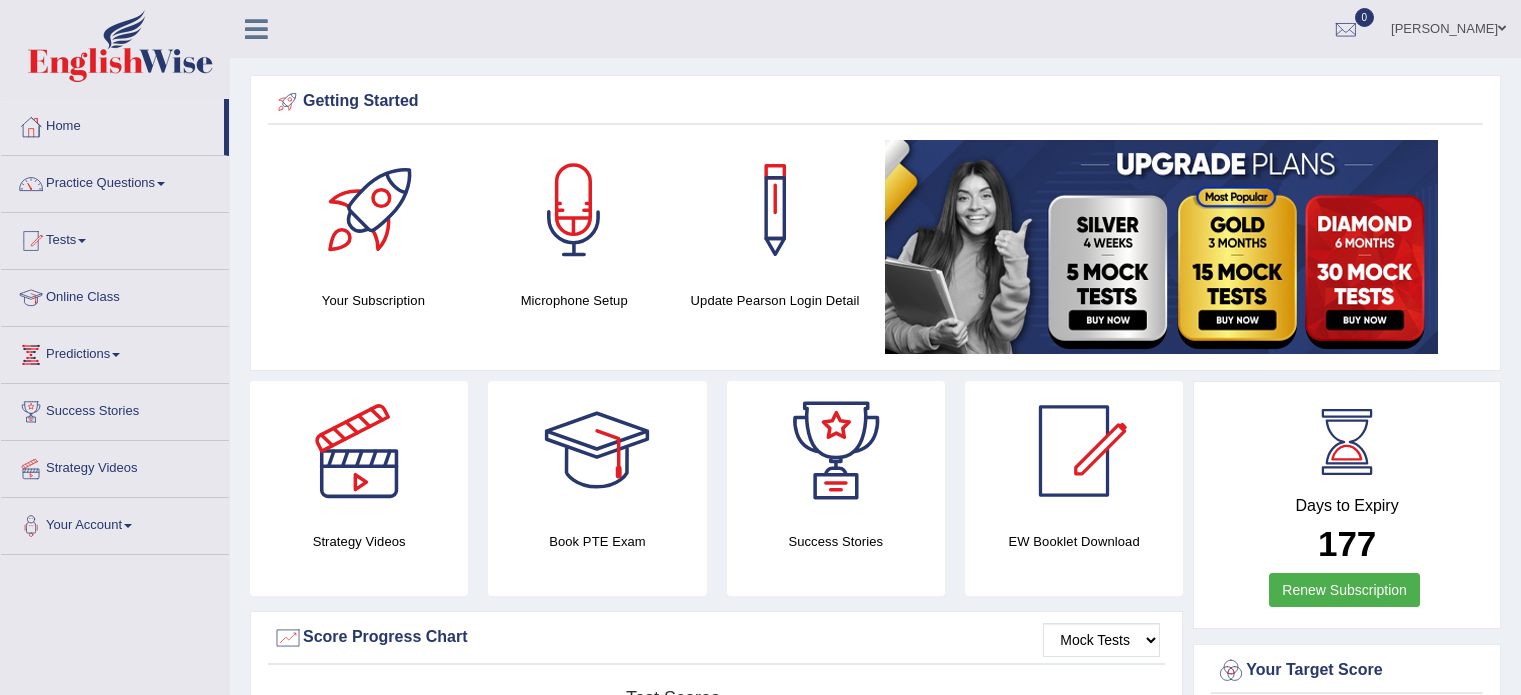 scroll, scrollTop: 0, scrollLeft: 0, axis: both 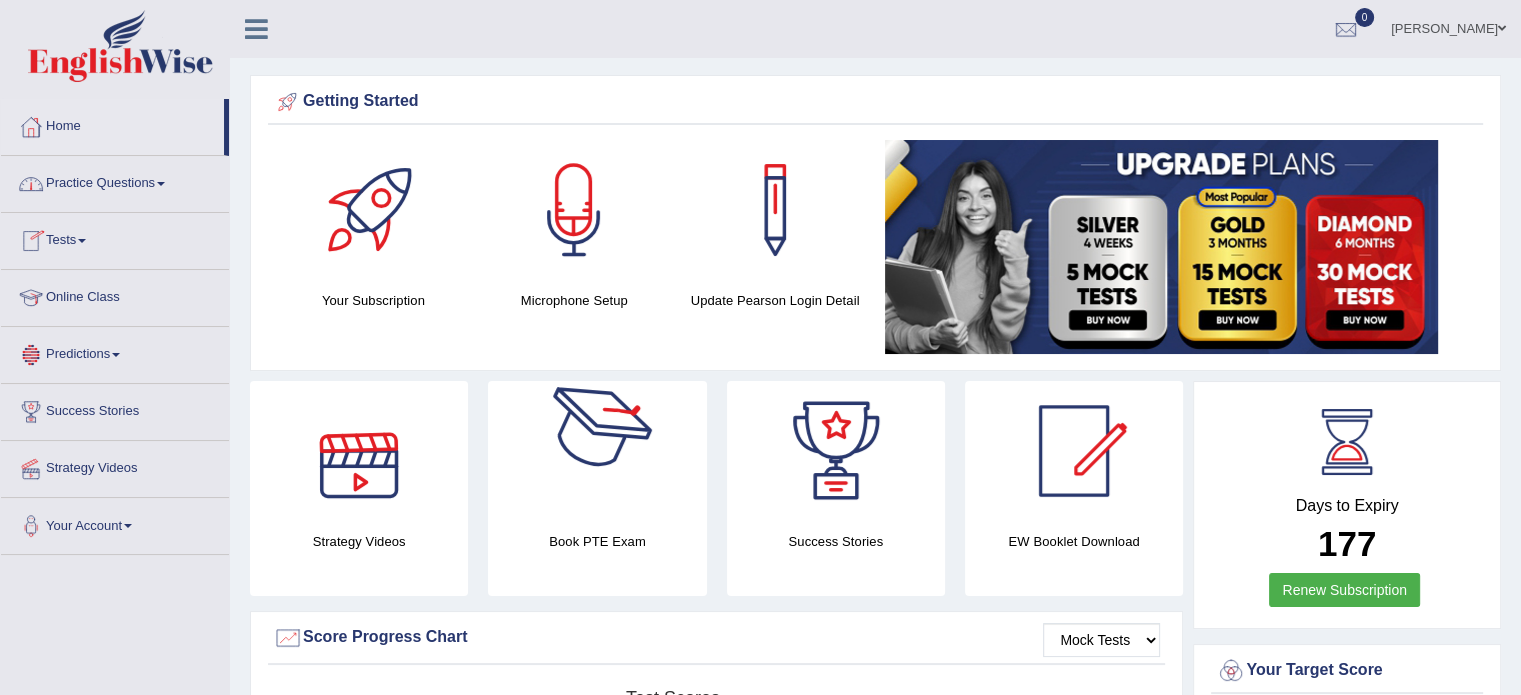 click at bounding box center (597, 451) 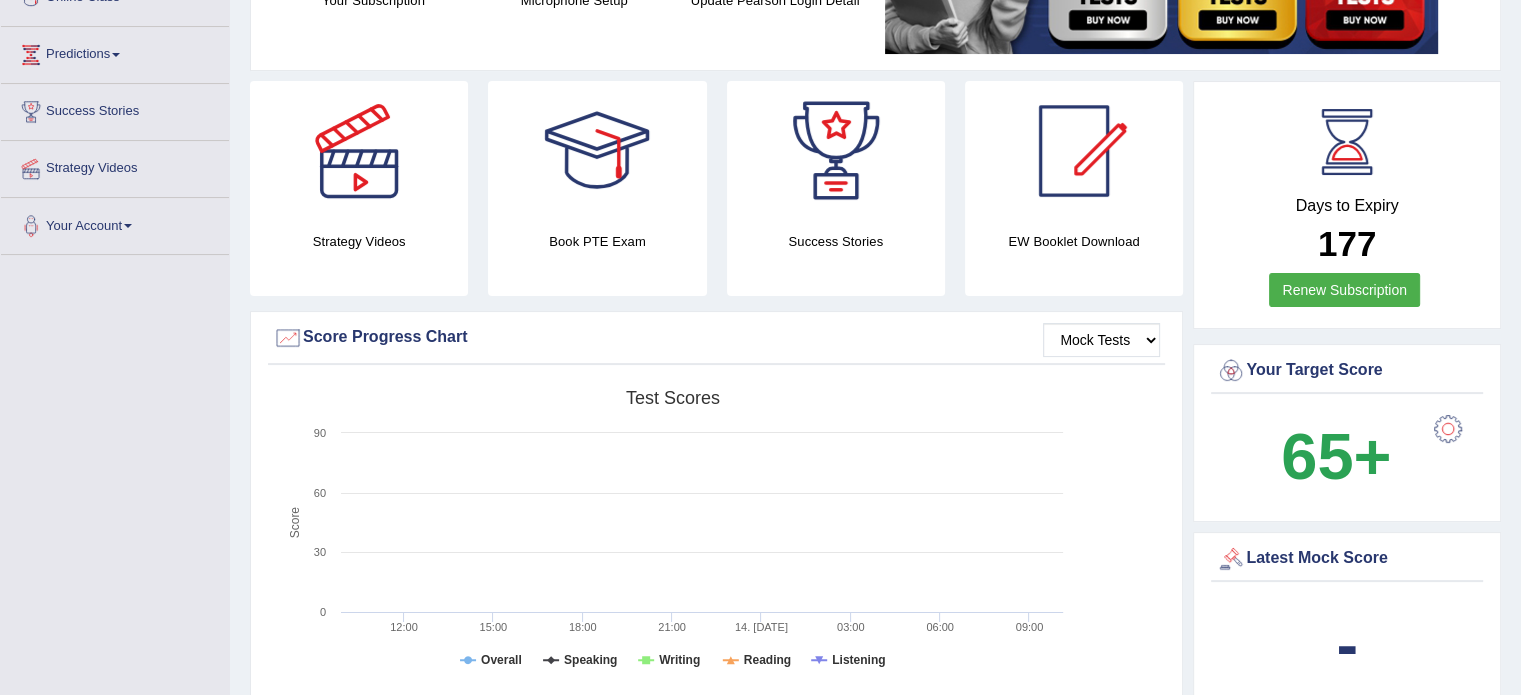 scroll, scrollTop: 0, scrollLeft: 0, axis: both 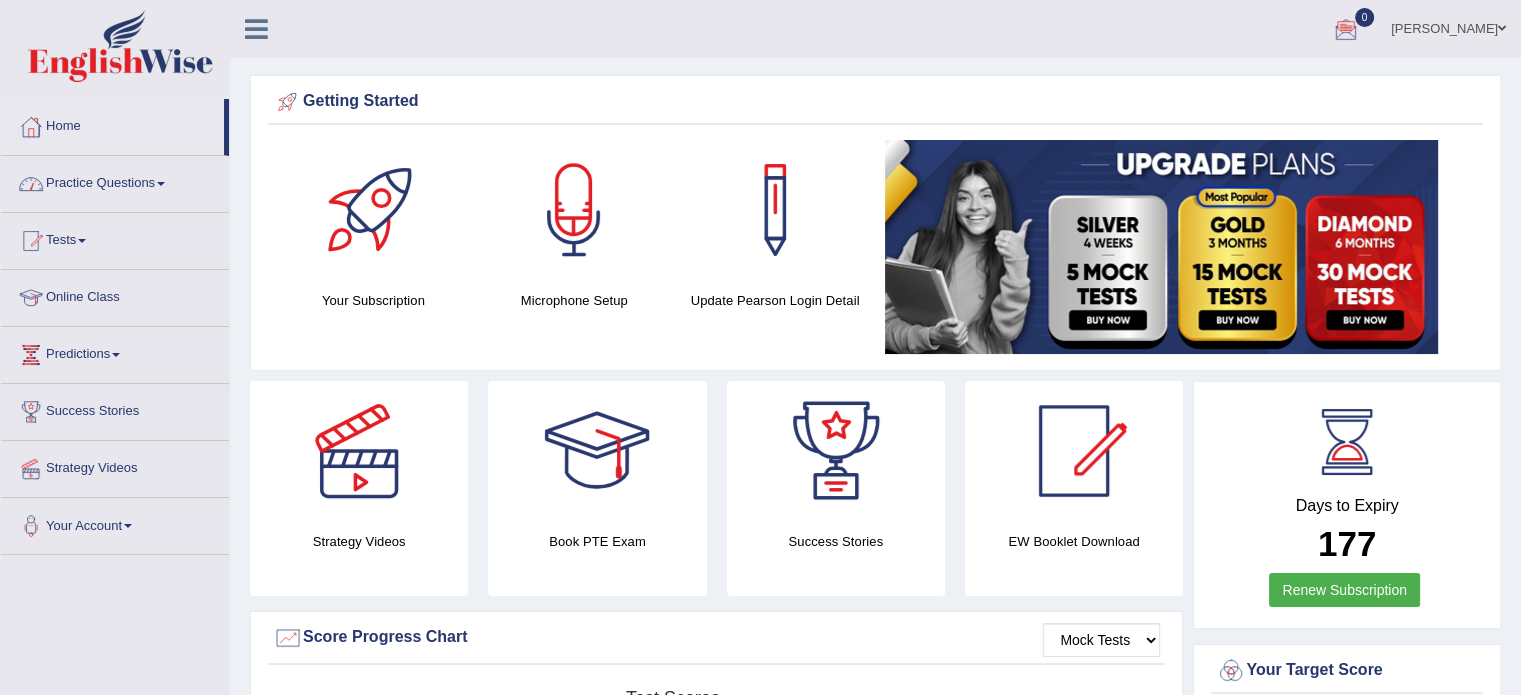 click on "Practice Questions" at bounding box center (115, 181) 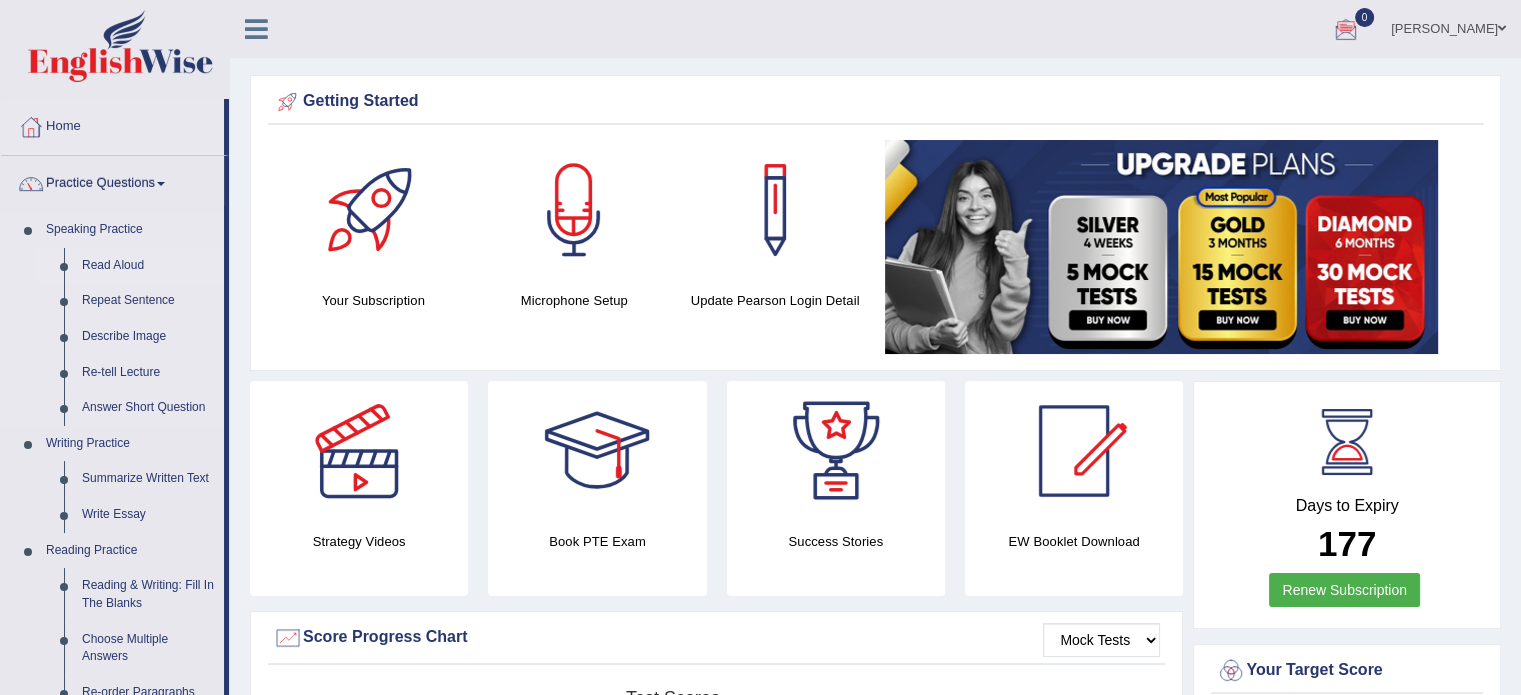 click on "Read Aloud" at bounding box center (148, 266) 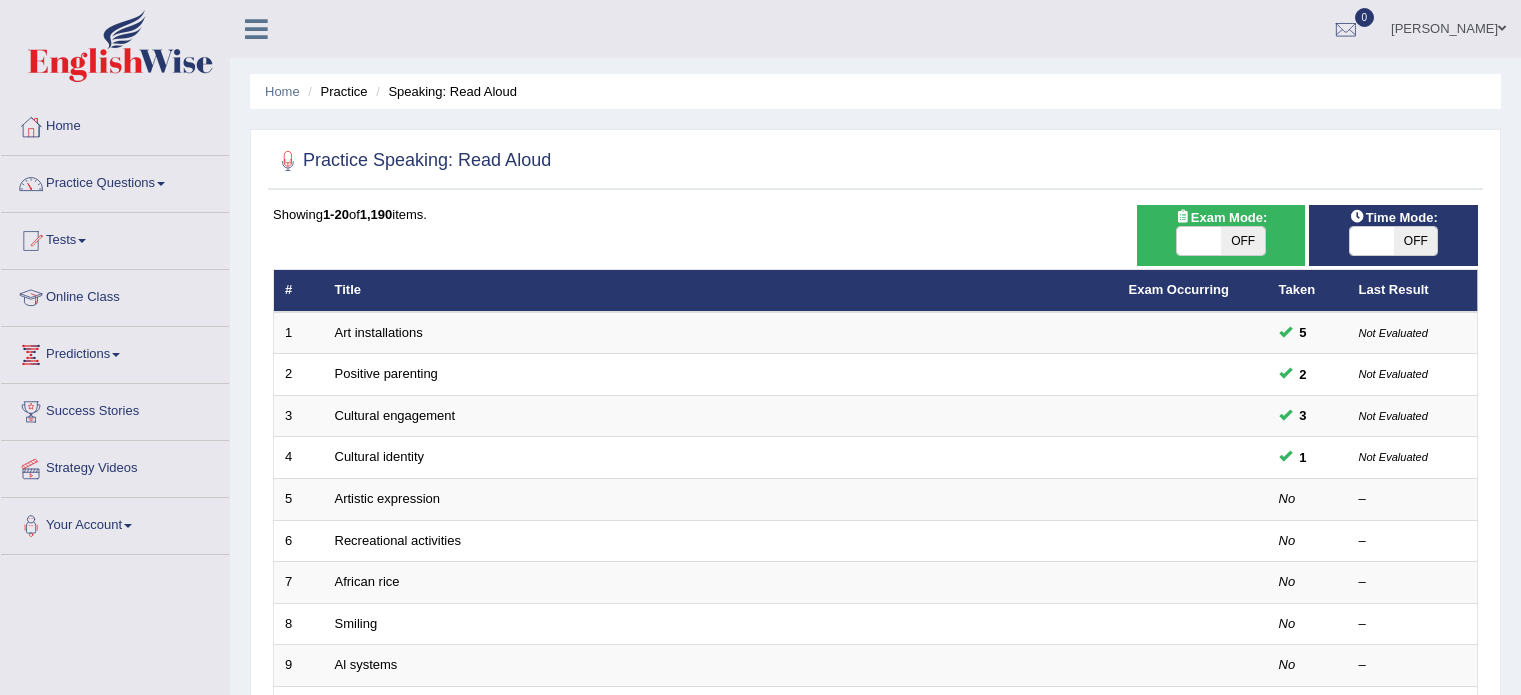 scroll, scrollTop: 0, scrollLeft: 0, axis: both 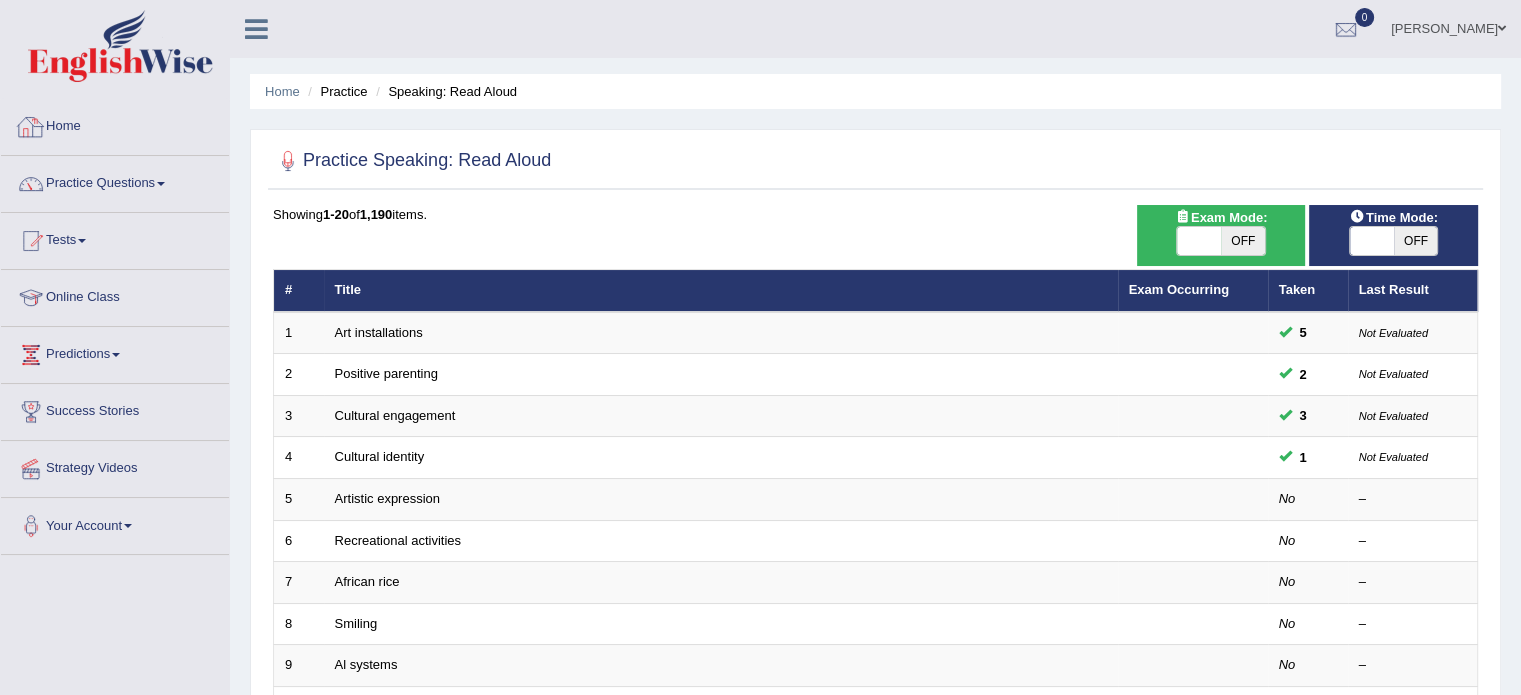 click on "Home" at bounding box center [115, 124] 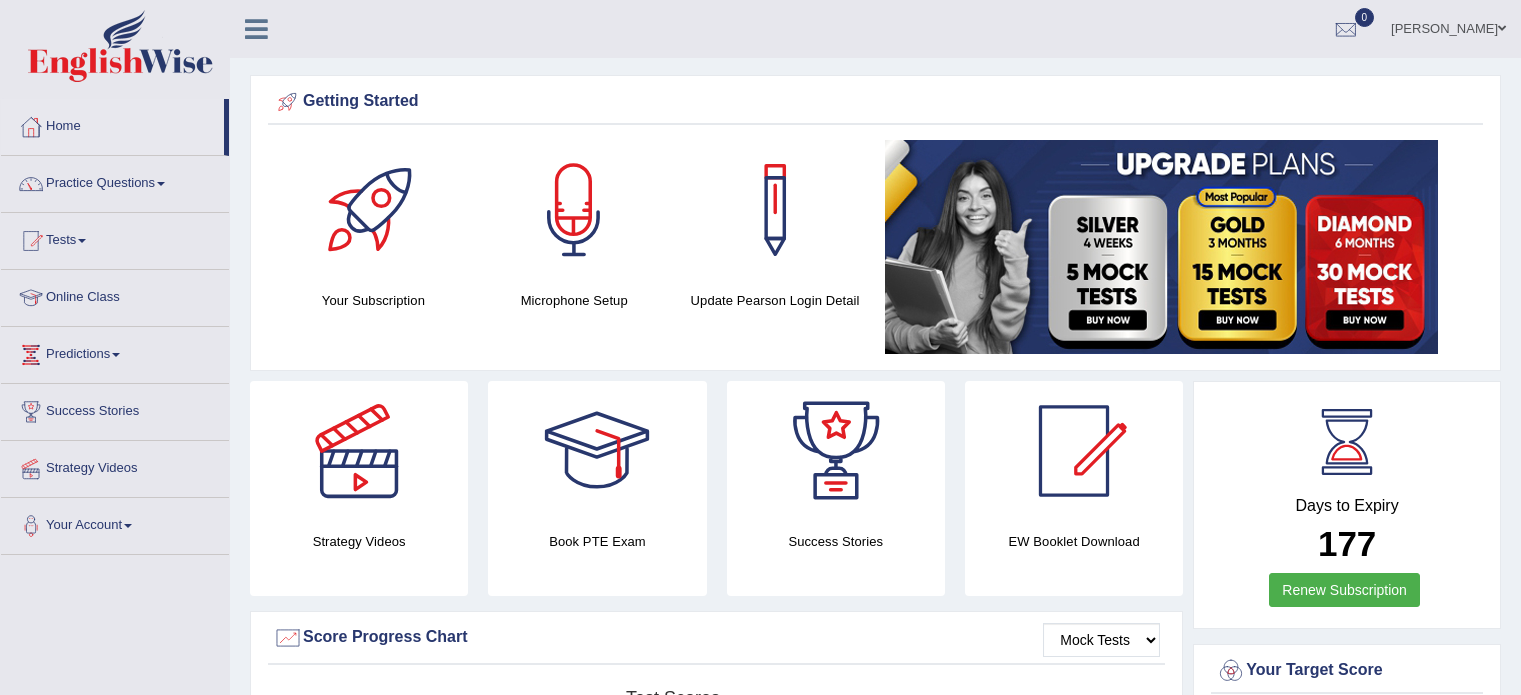 scroll, scrollTop: 0, scrollLeft: 0, axis: both 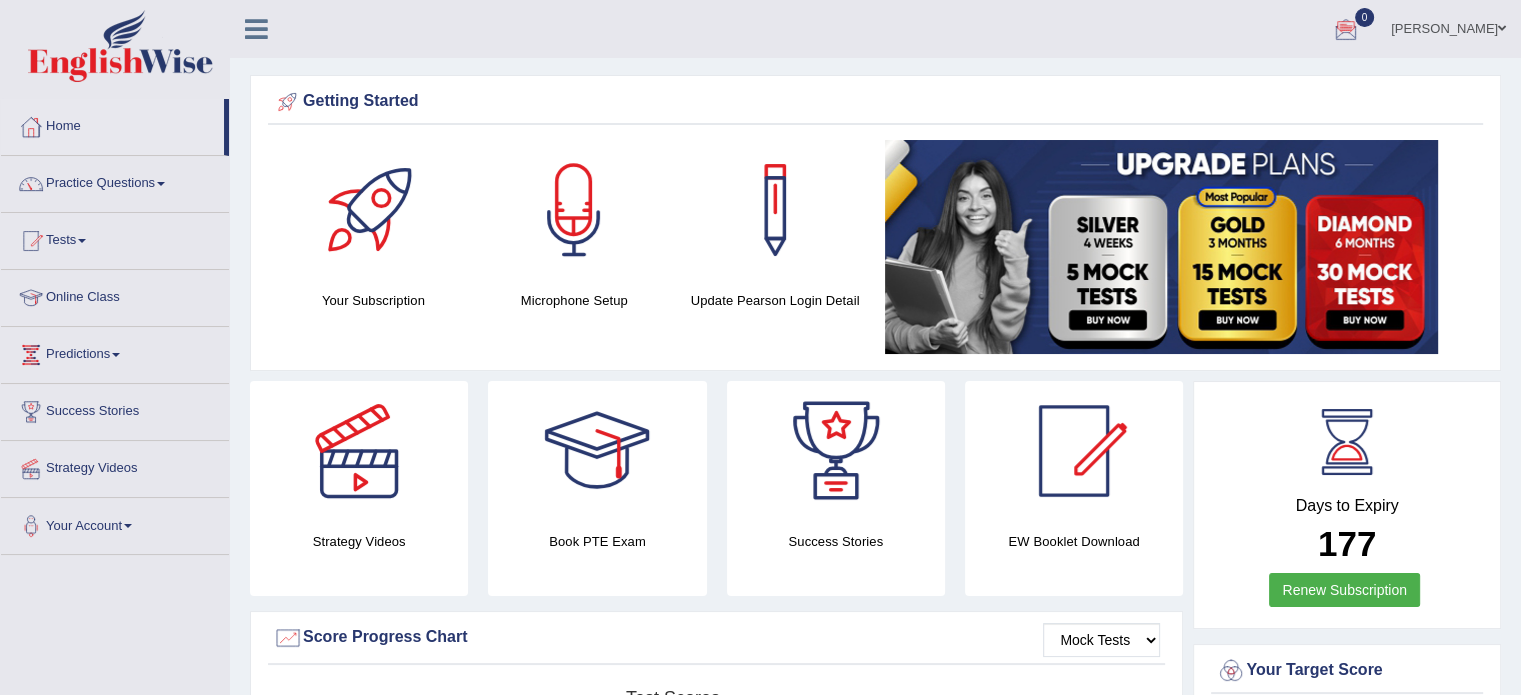 click on "[PERSON_NAME]" at bounding box center [1448, 26] 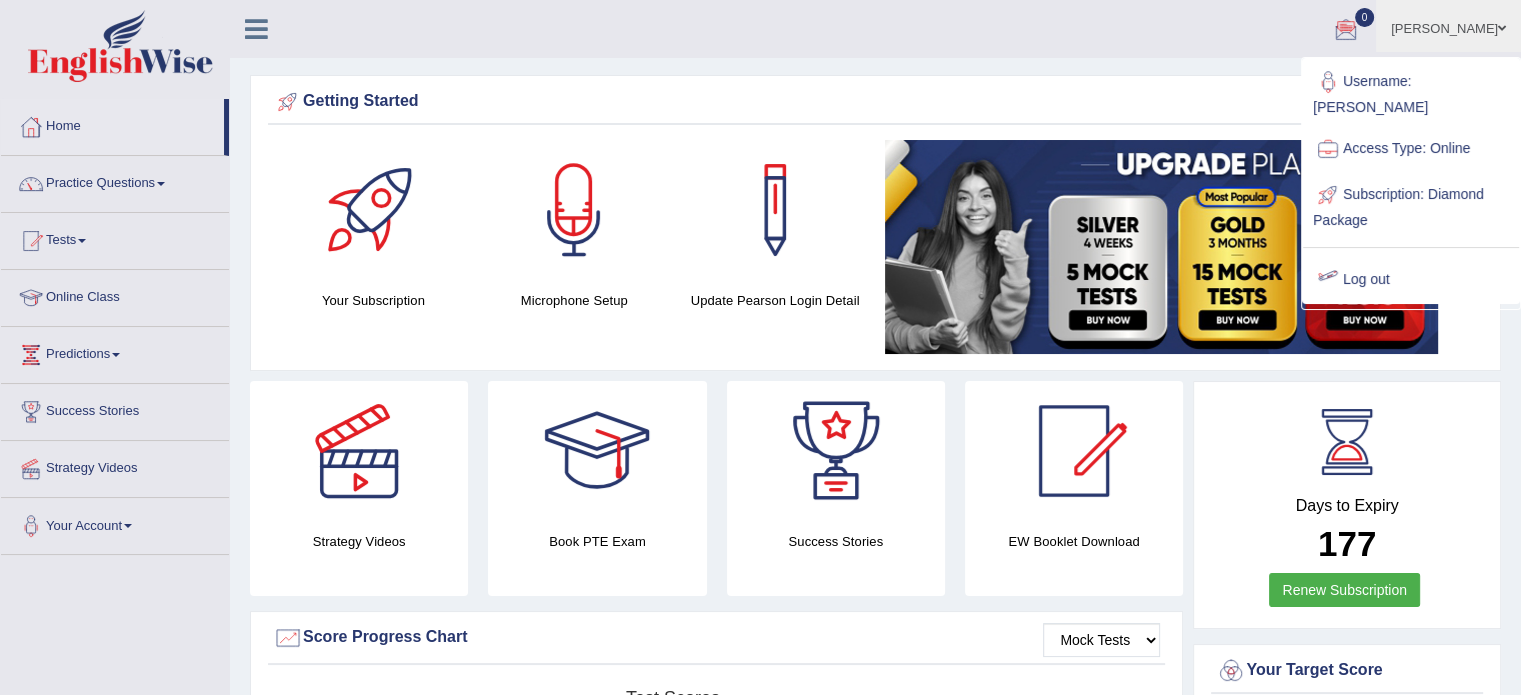 click on "Log out" at bounding box center (1411, 280) 